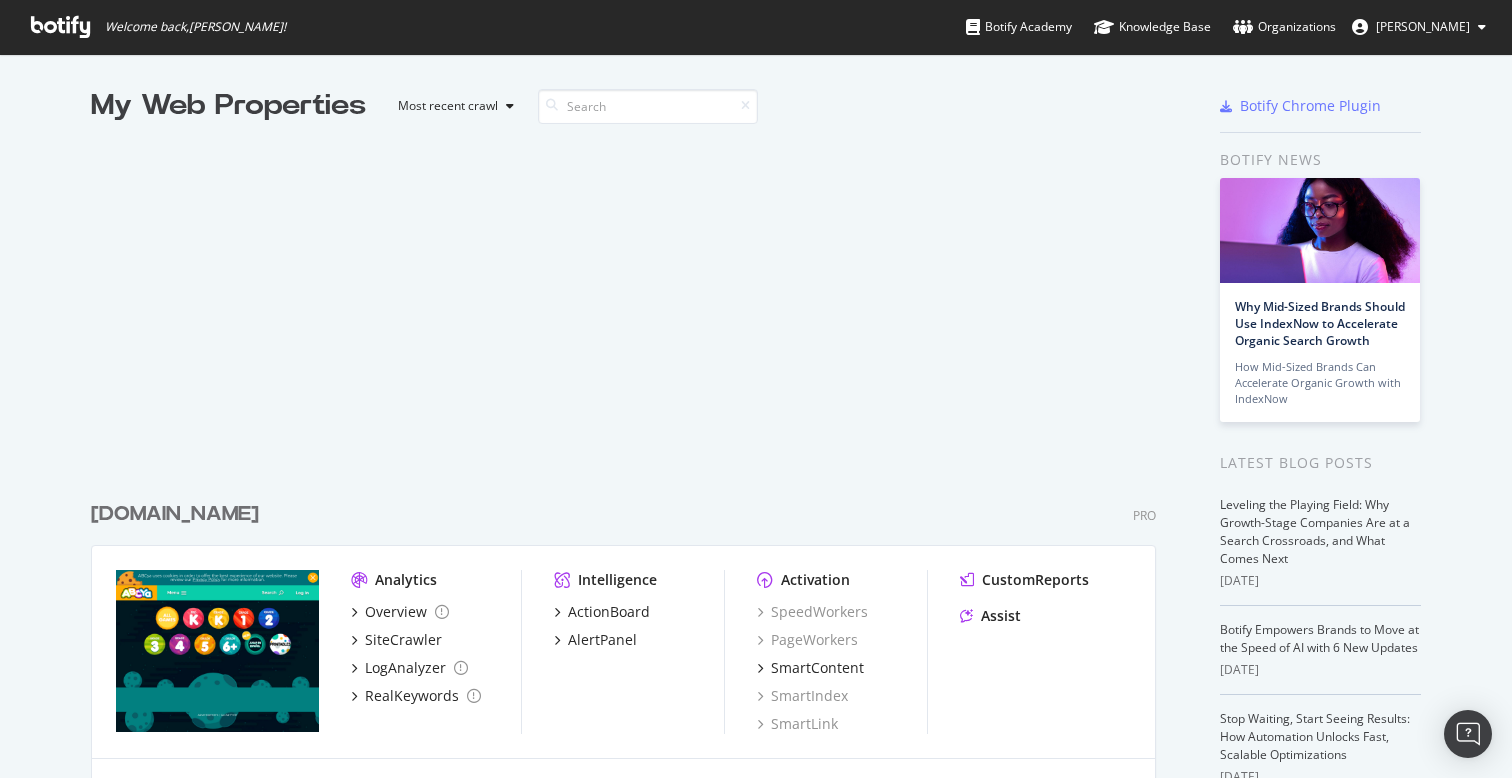 scroll, scrollTop: 0, scrollLeft: 0, axis: both 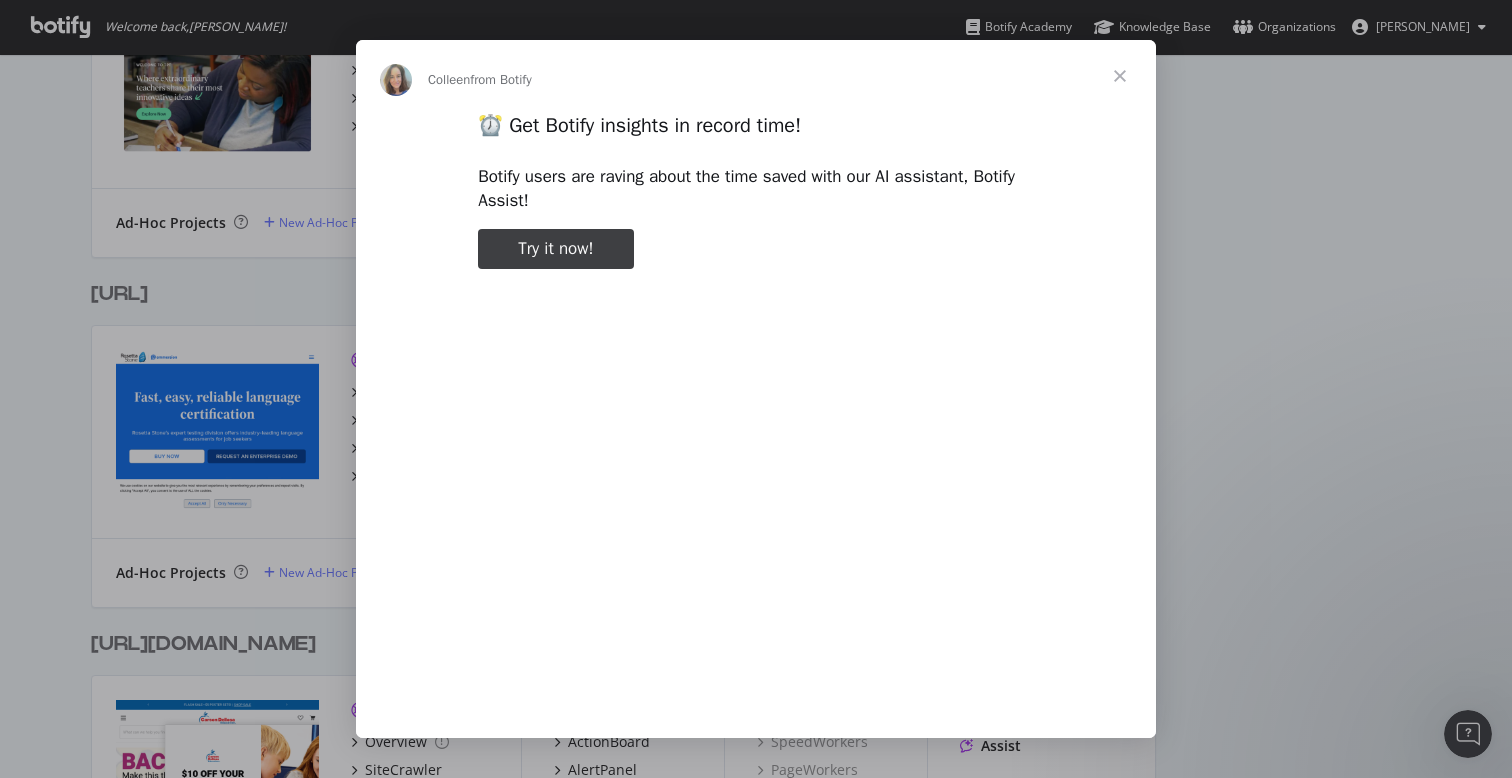 type on "209785" 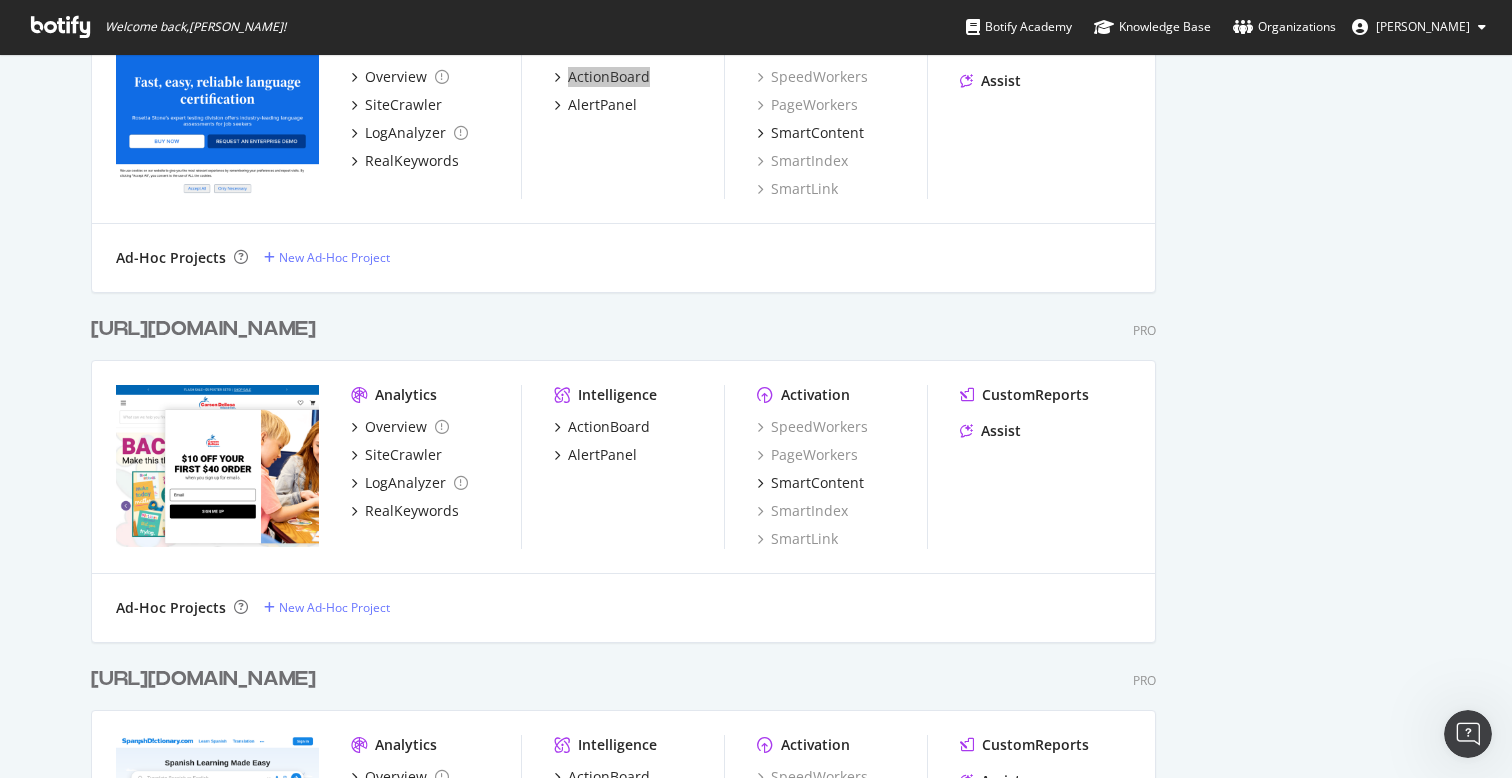scroll, scrollTop: 1963, scrollLeft: 0, axis: vertical 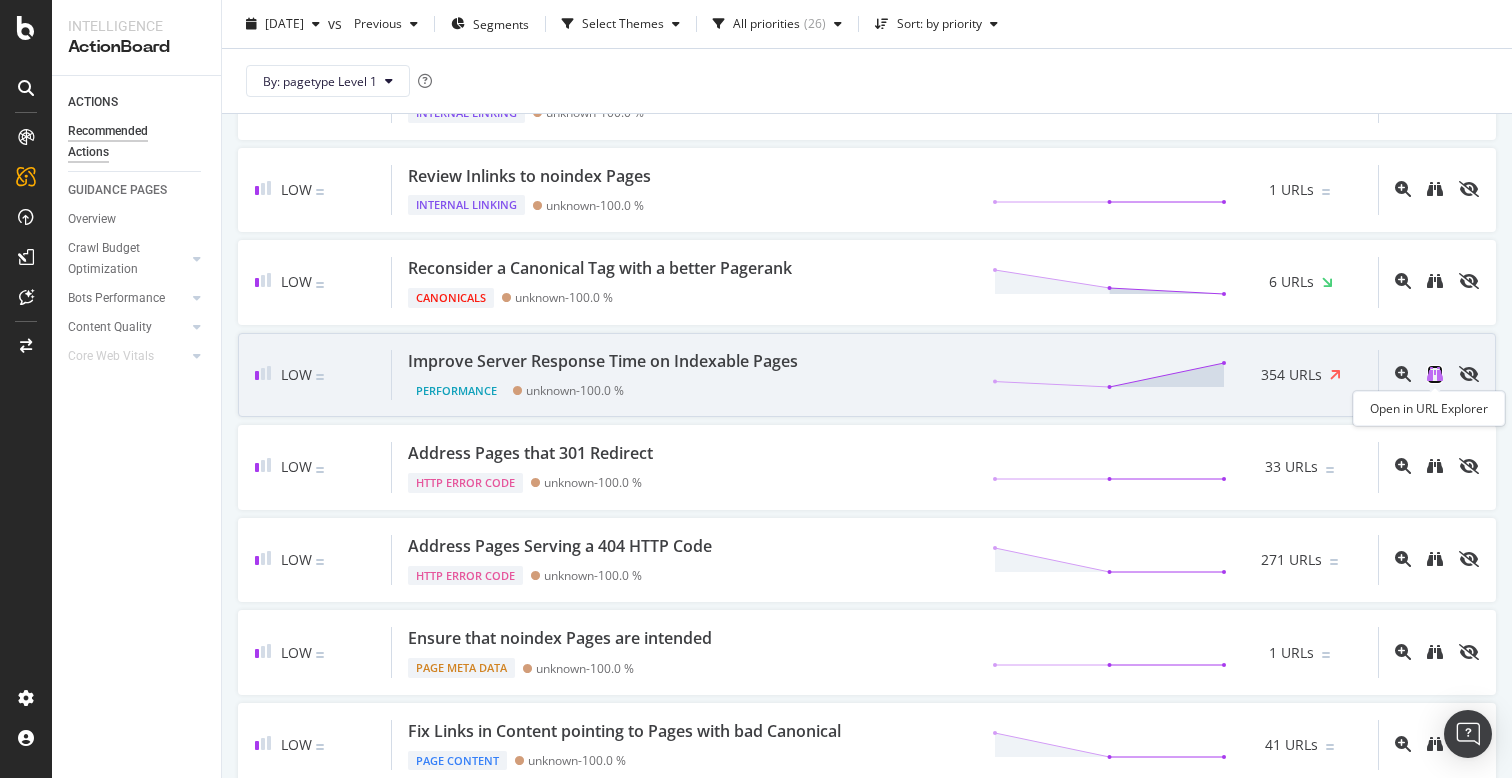 click at bounding box center (1435, 374) 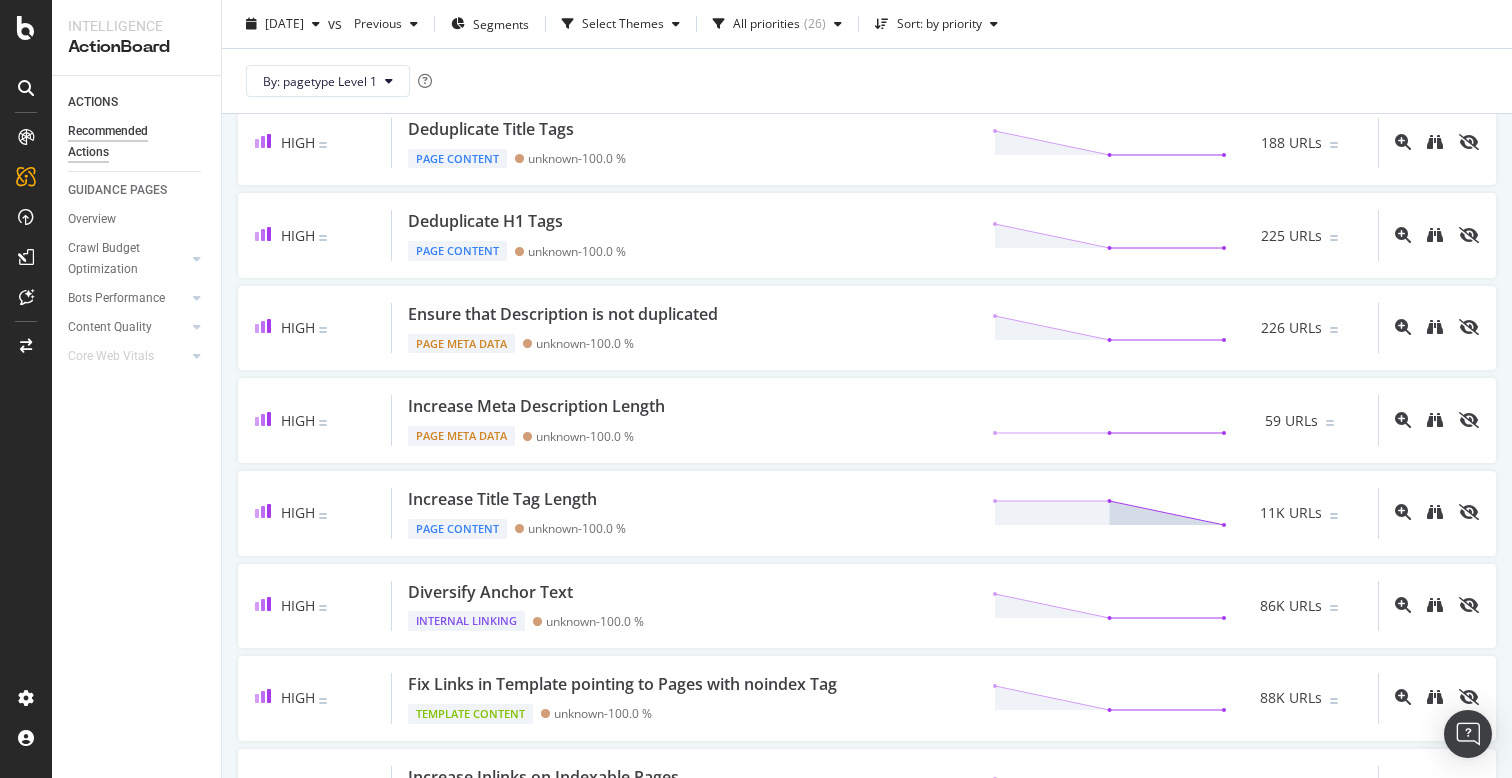 scroll, scrollTop: 0, scrollLeft: 0, axis: both 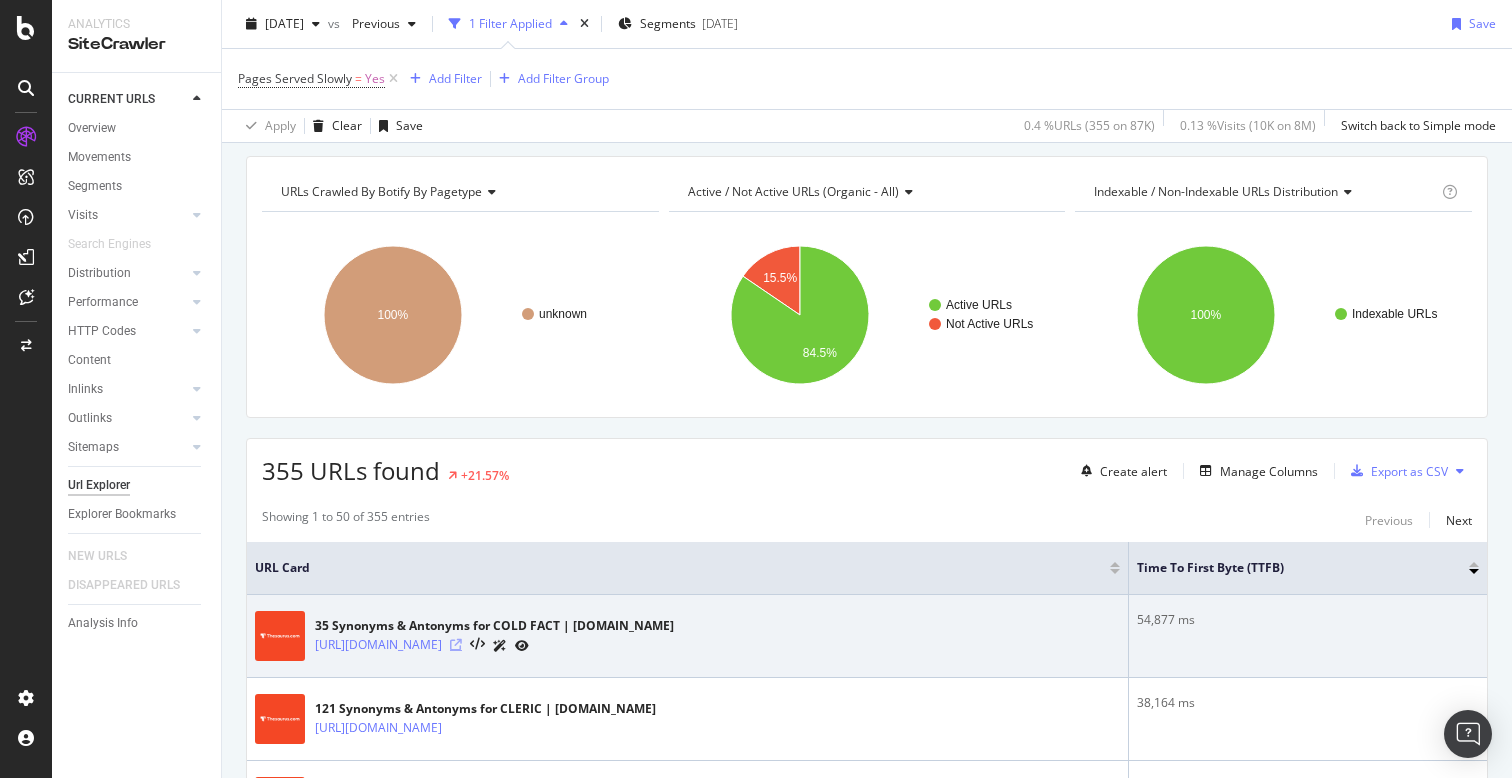 click at bounding box center (456, 645) 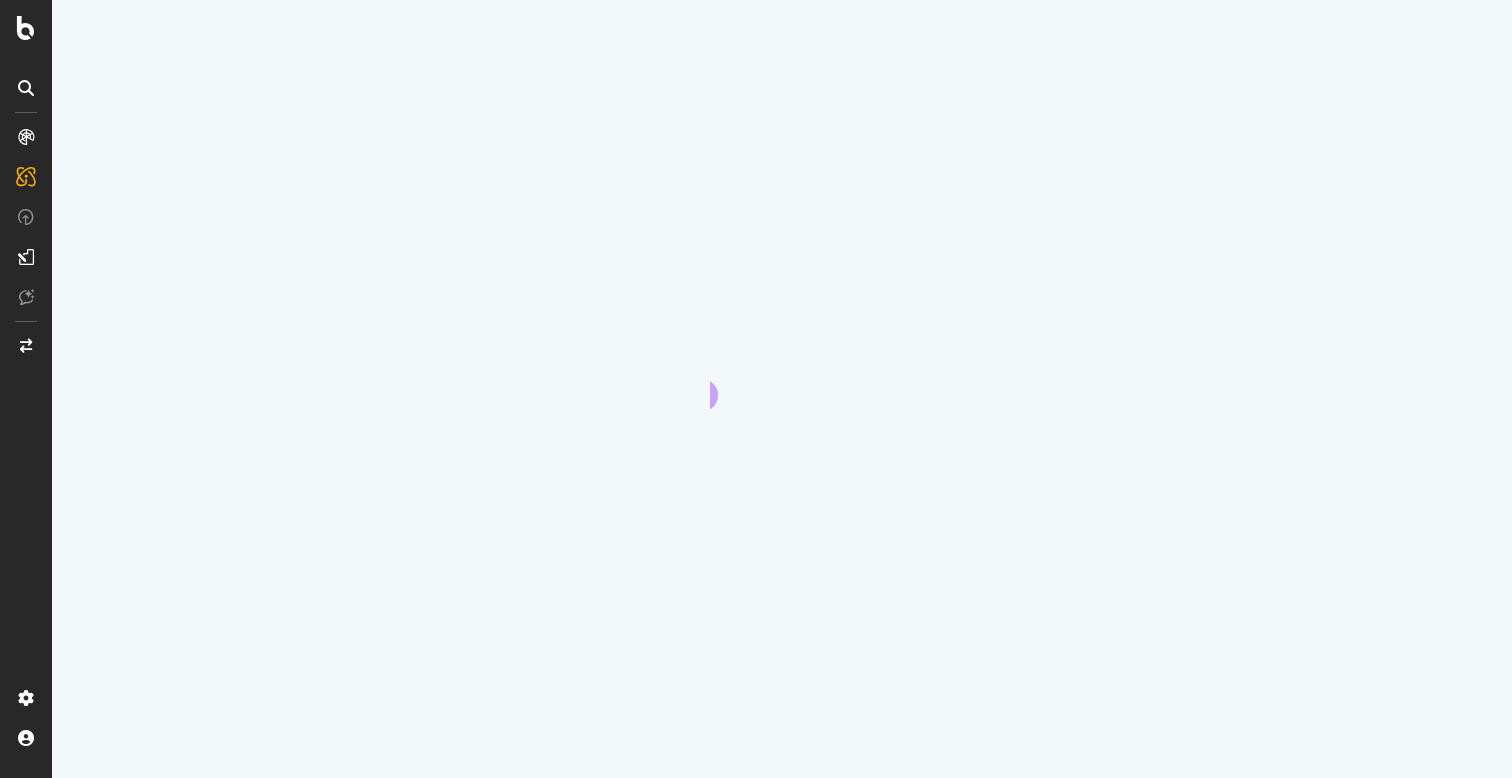 scroll, scrollTop: 0, scrollLeft: 0, axis: both 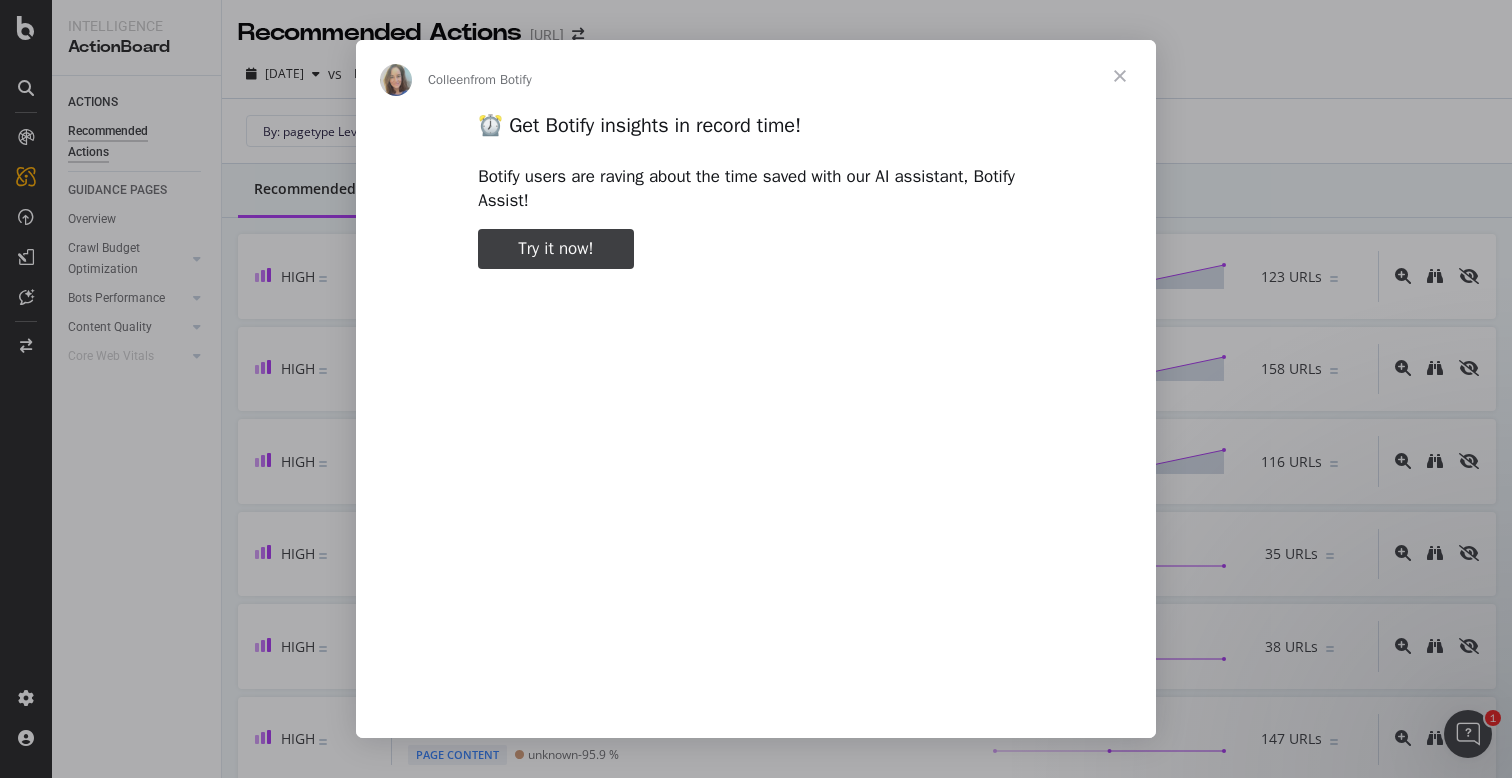 type on "3296666" 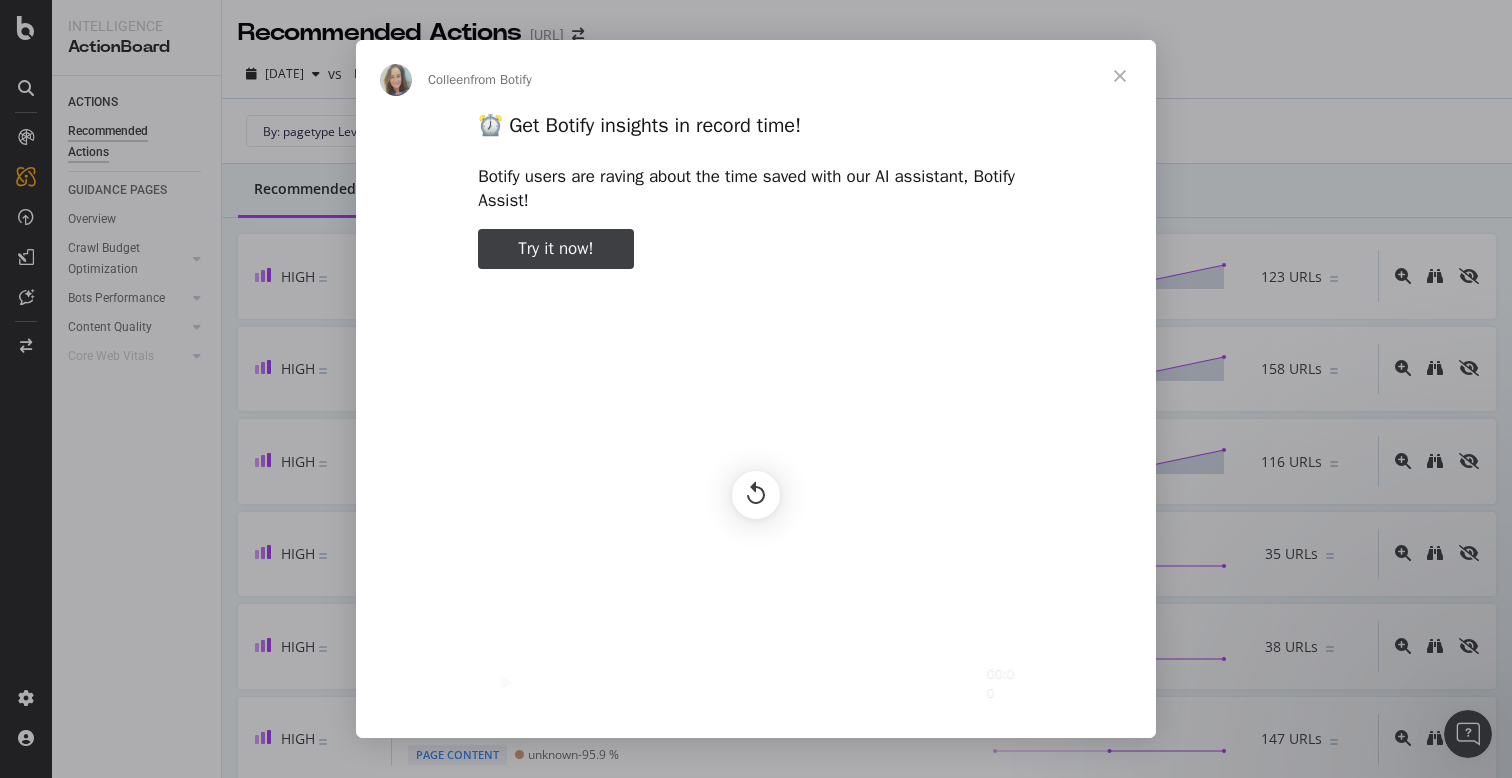 click at bounding box center (1120, 76) 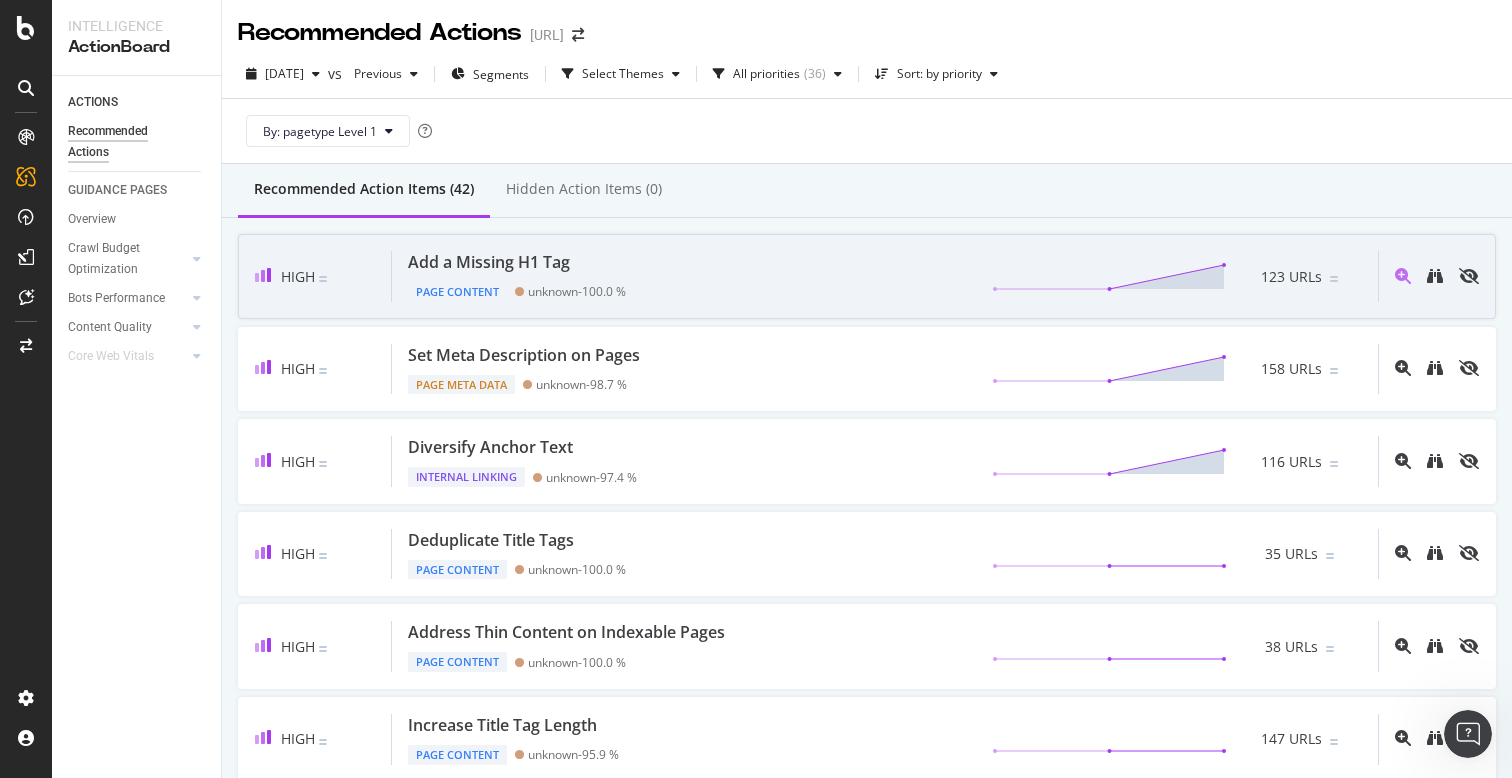 scroll, scrollTop: 7, scrollLeft: 0, axis: vertical 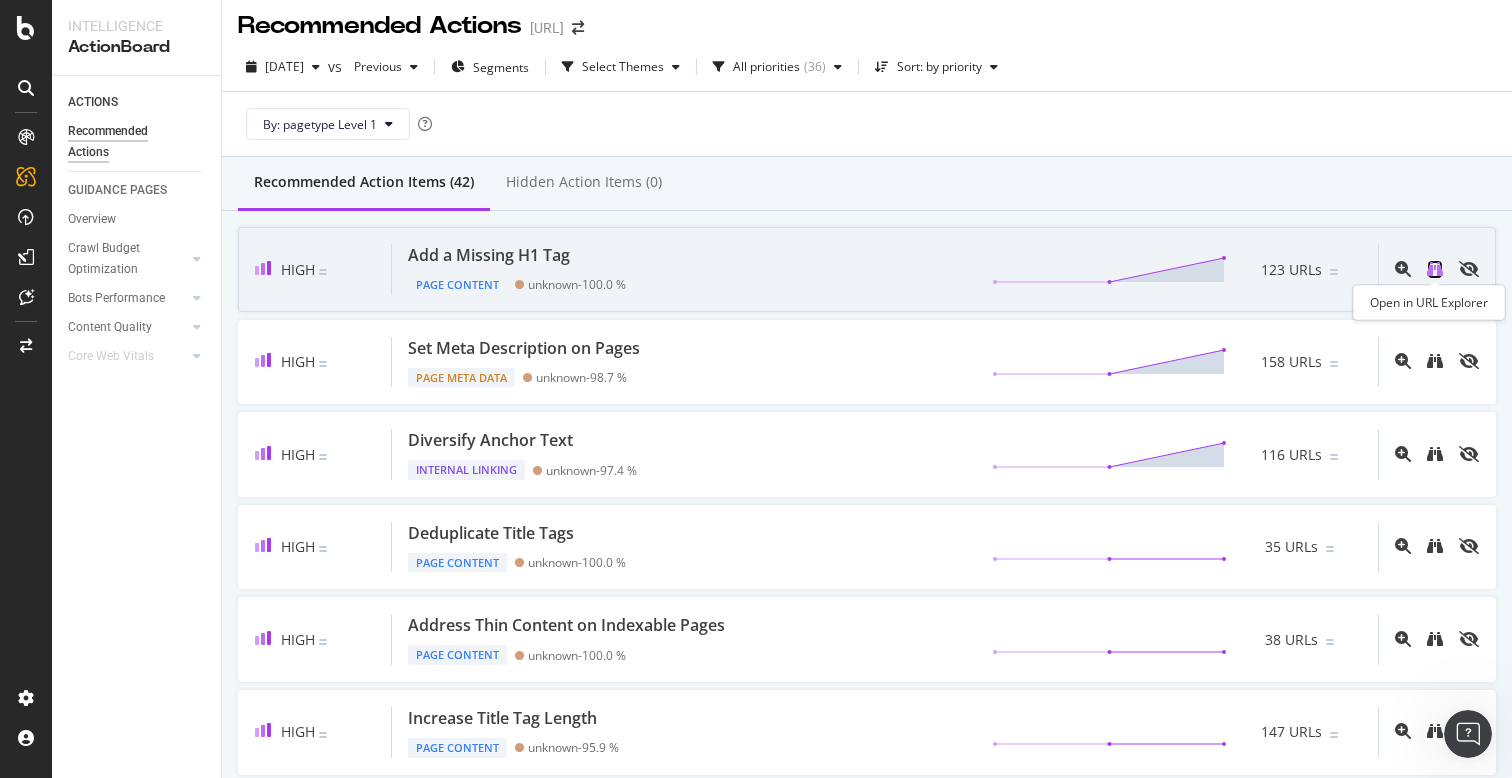 click at bounding box center (1435, 269) 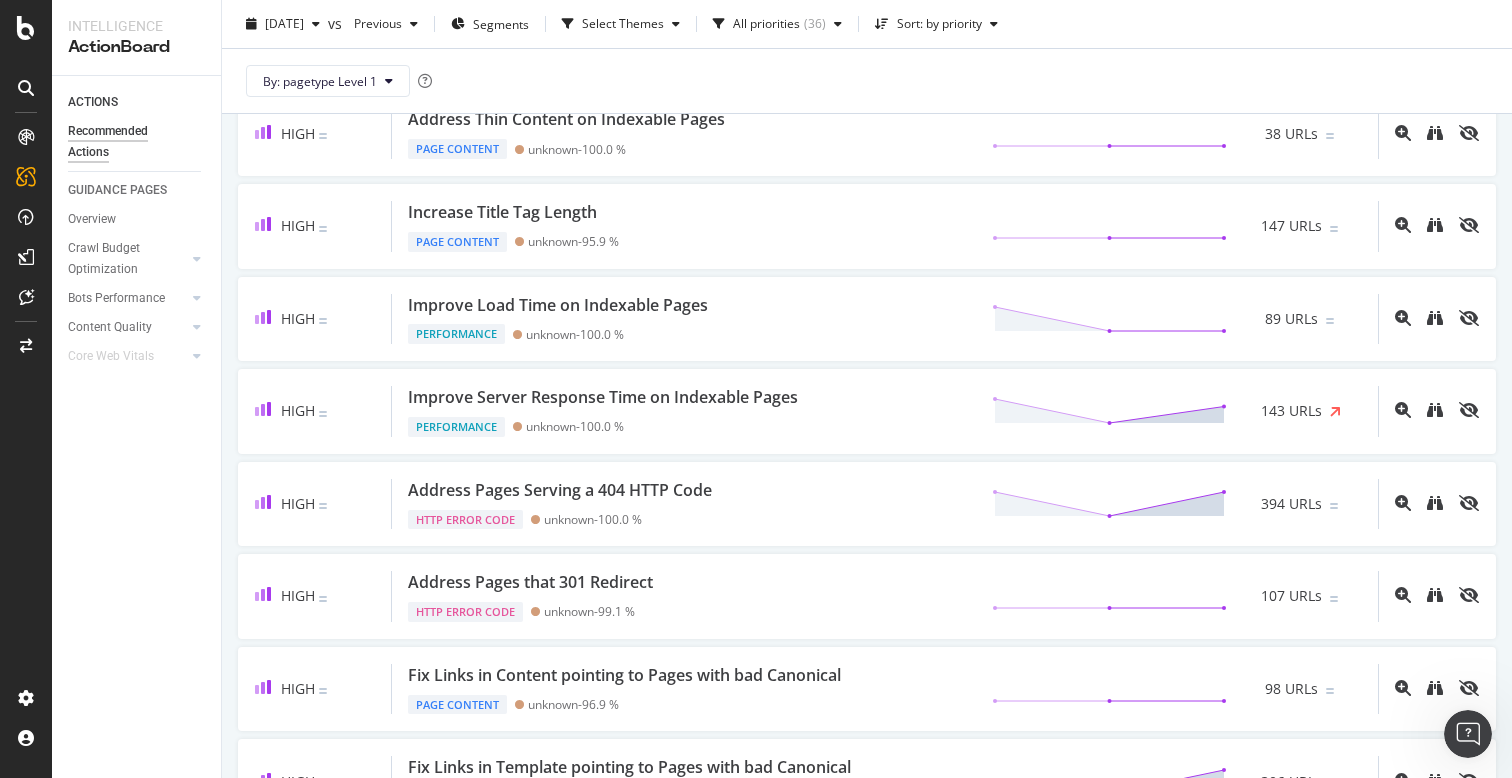 scroll, scrollTop: 438, scrollLeft: 0, axis: vertical 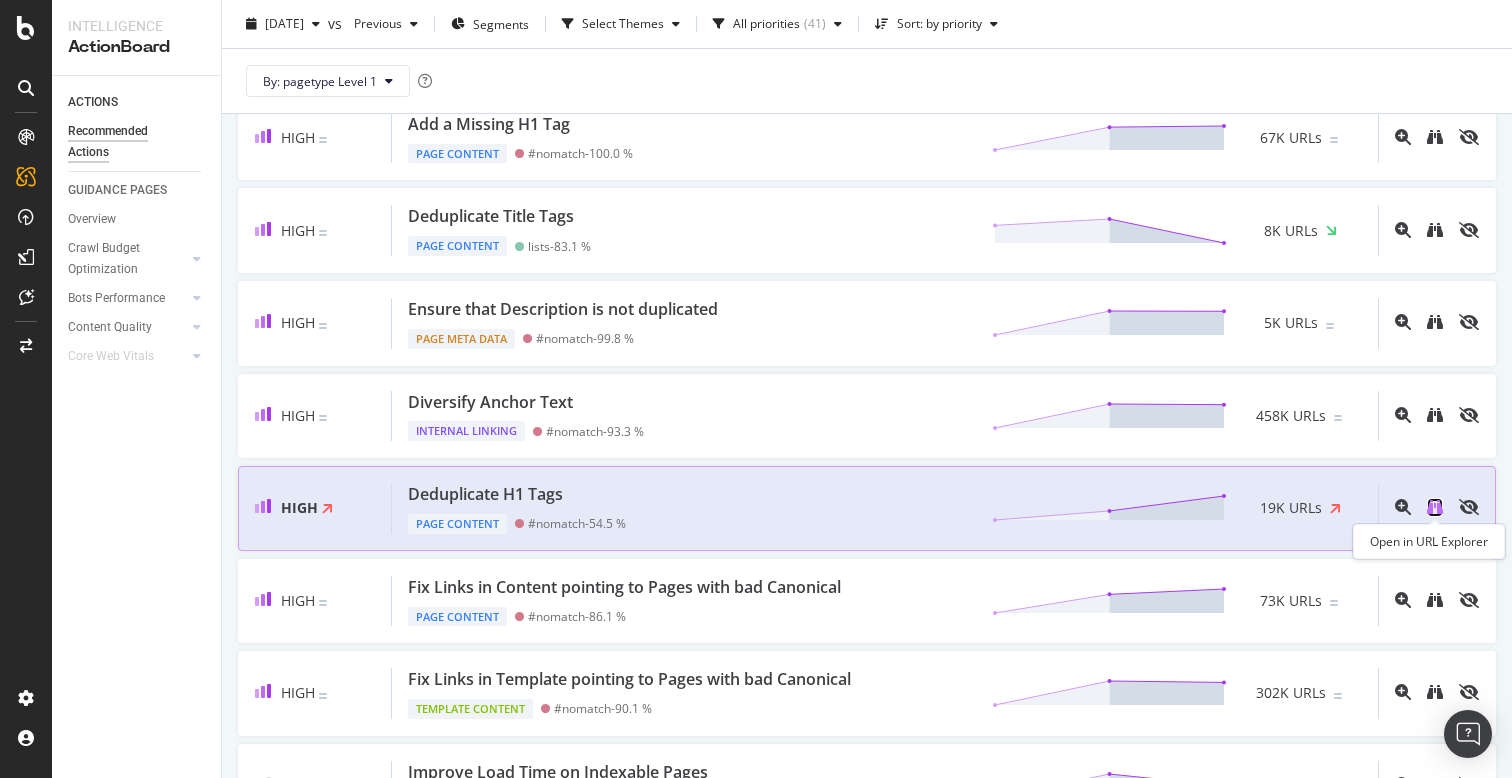 click at bounding box center (1435, 507) 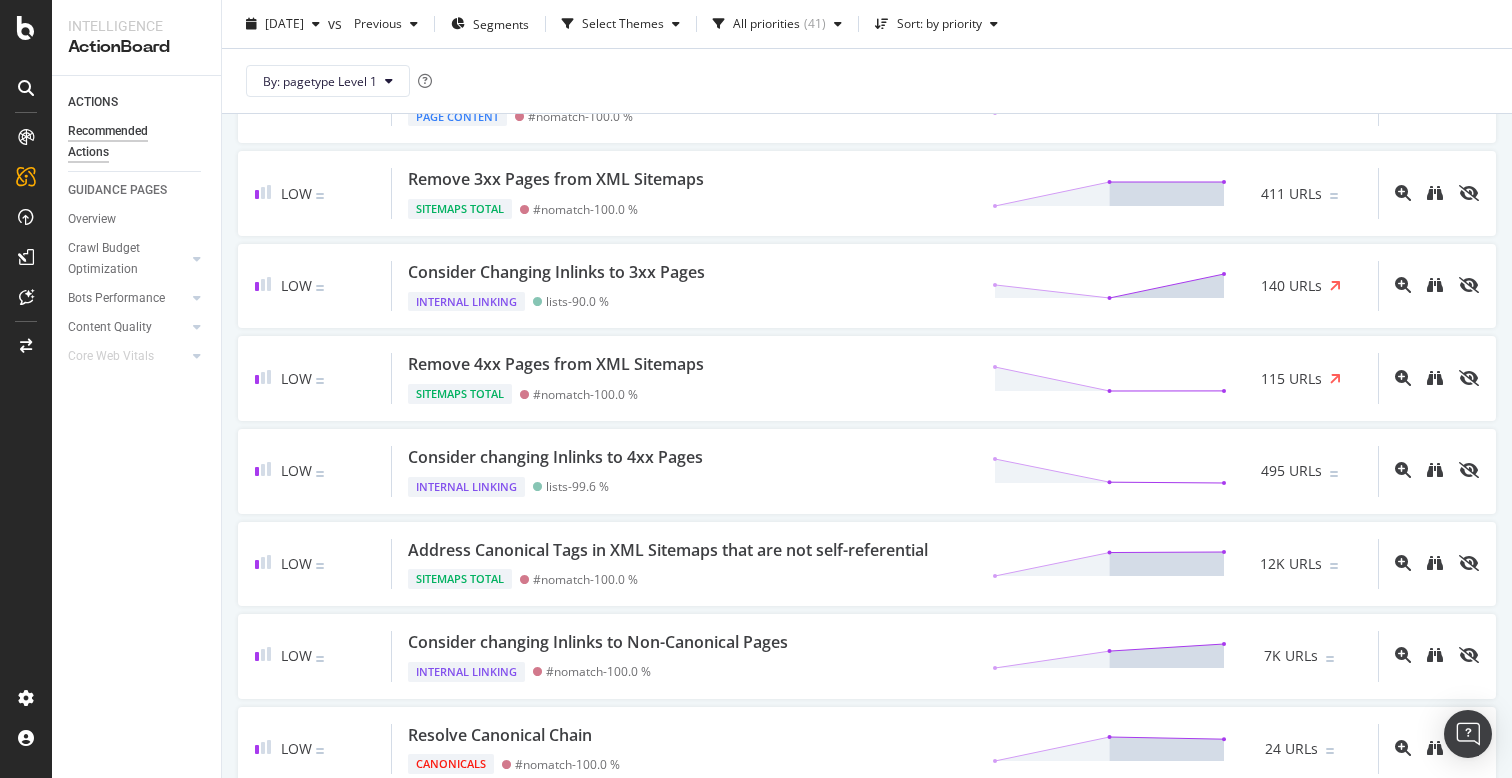scroll, scrollTop: 1583, scrollLeft: 0, axis: vertical 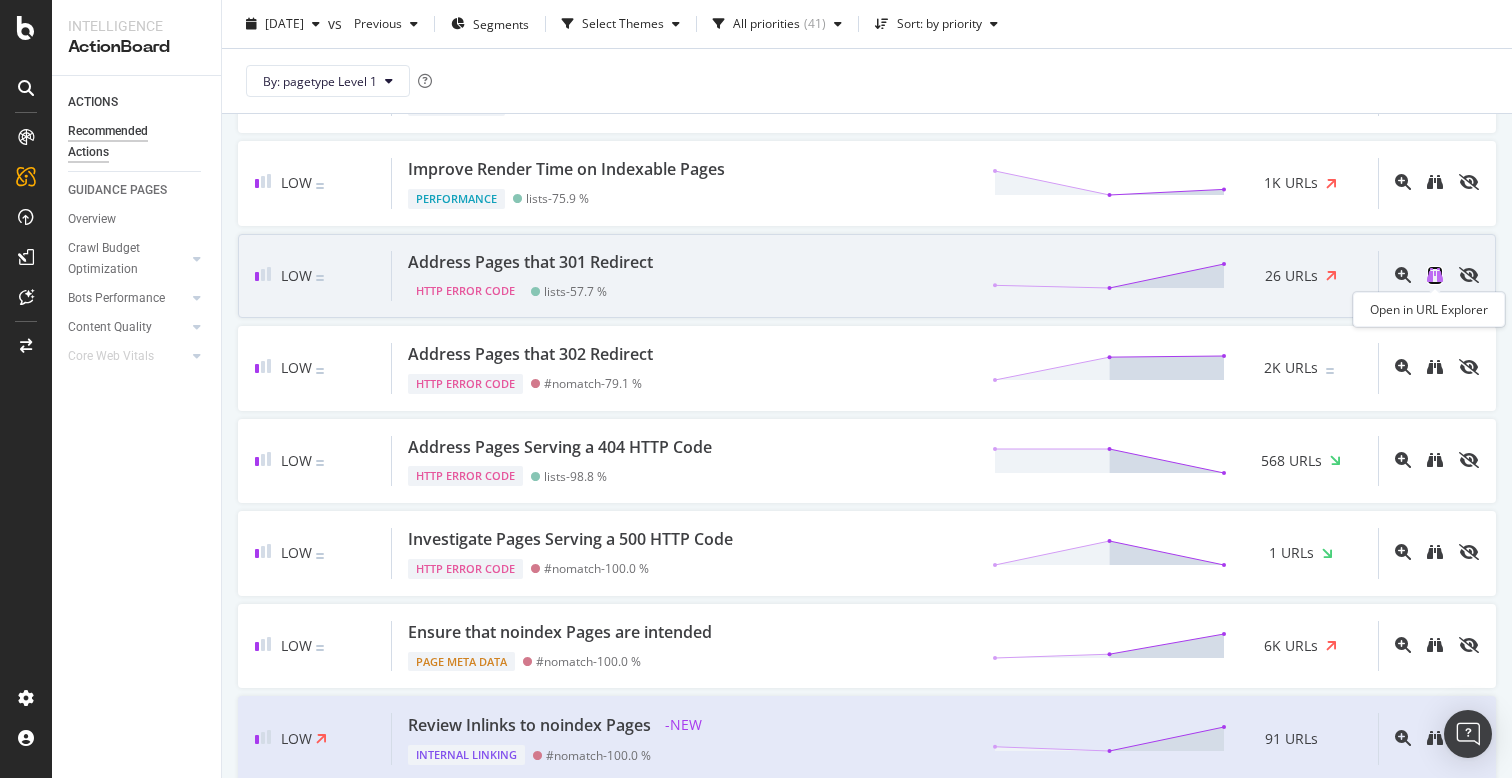 click at bounding box center [1435, 275] 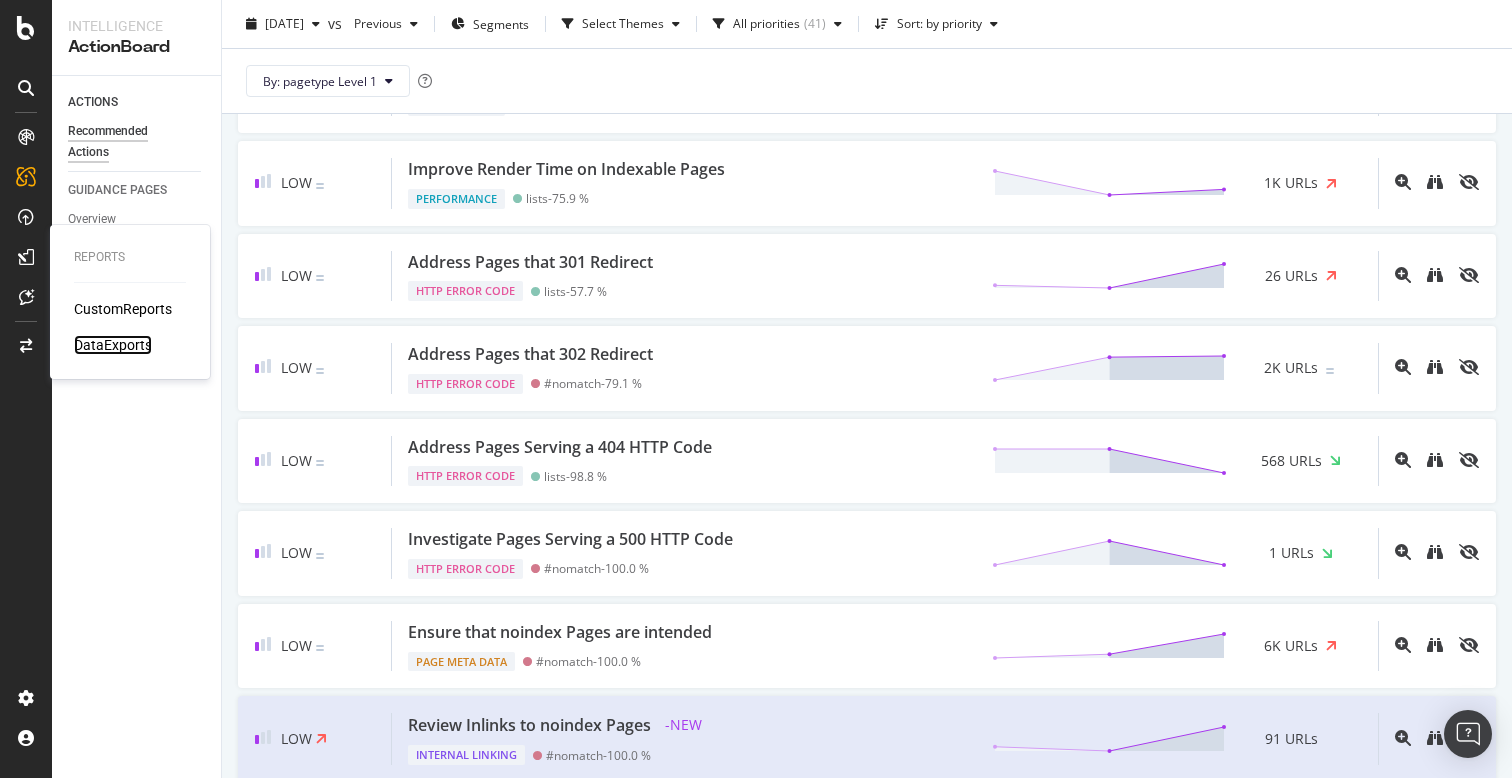 click on "DataExports" at bounding box center [113, 345] 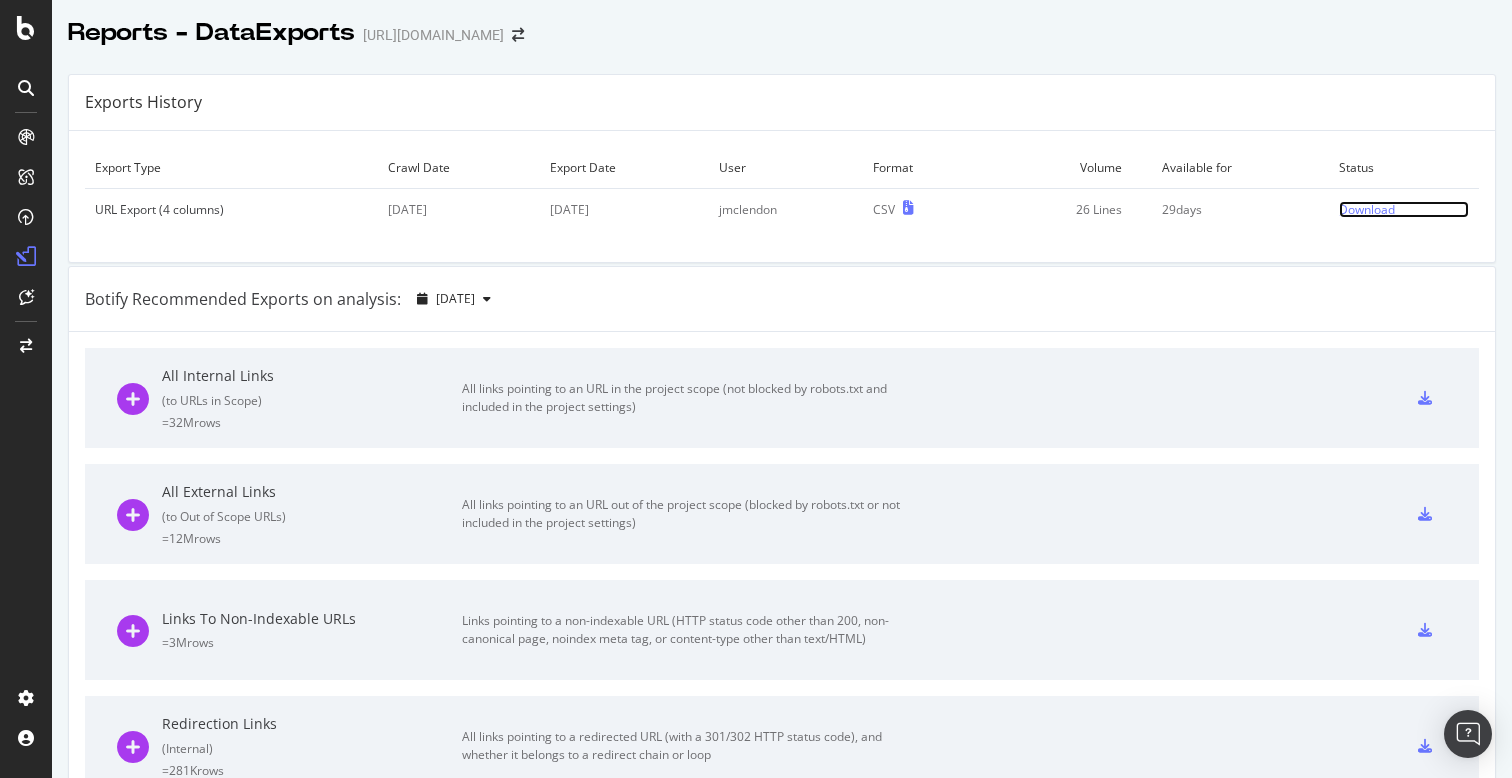 click on "Download" at bounding box center [1367, 209] 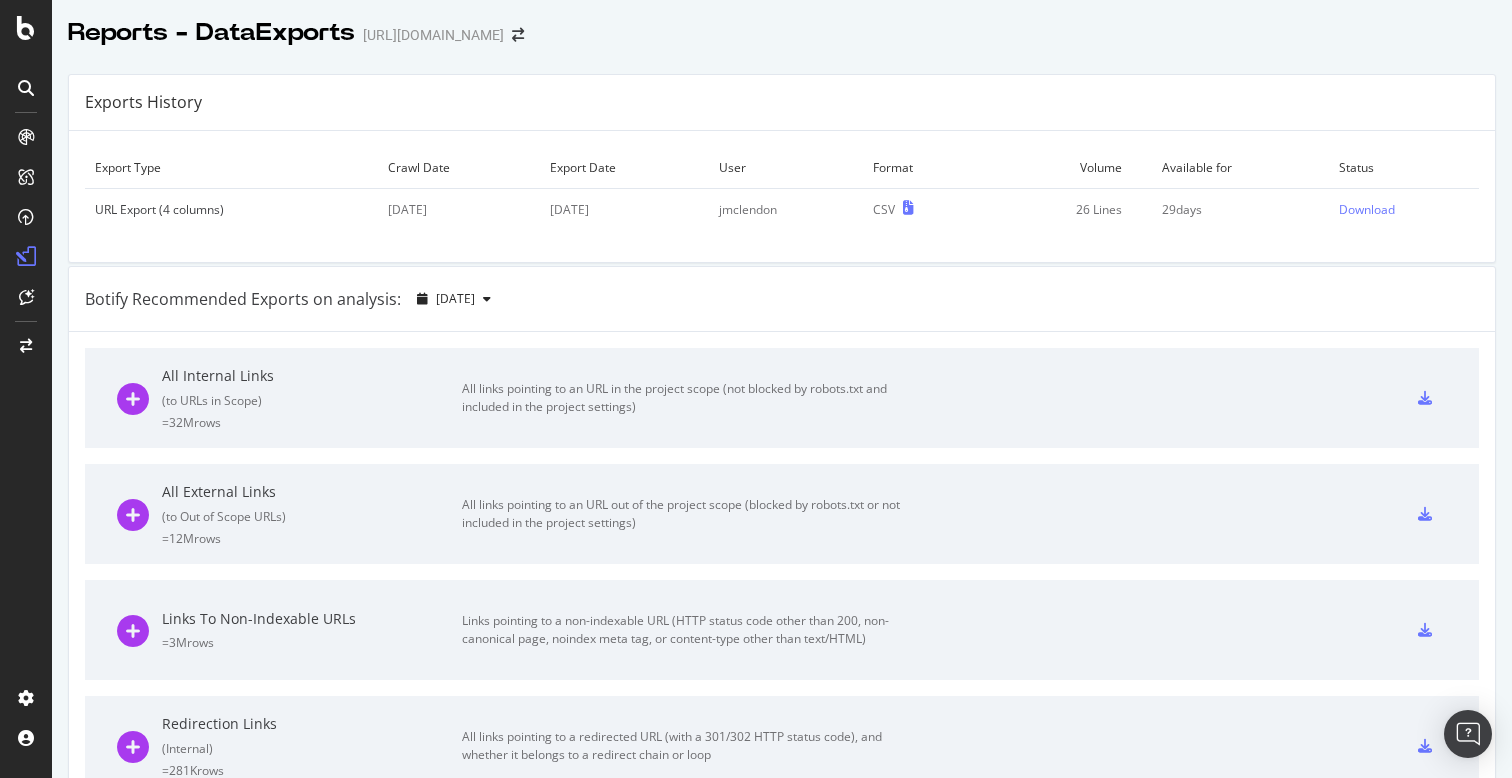 click on "Reports - DataExports https://www.spanishdict.com/" at bounding box center [782, 25] 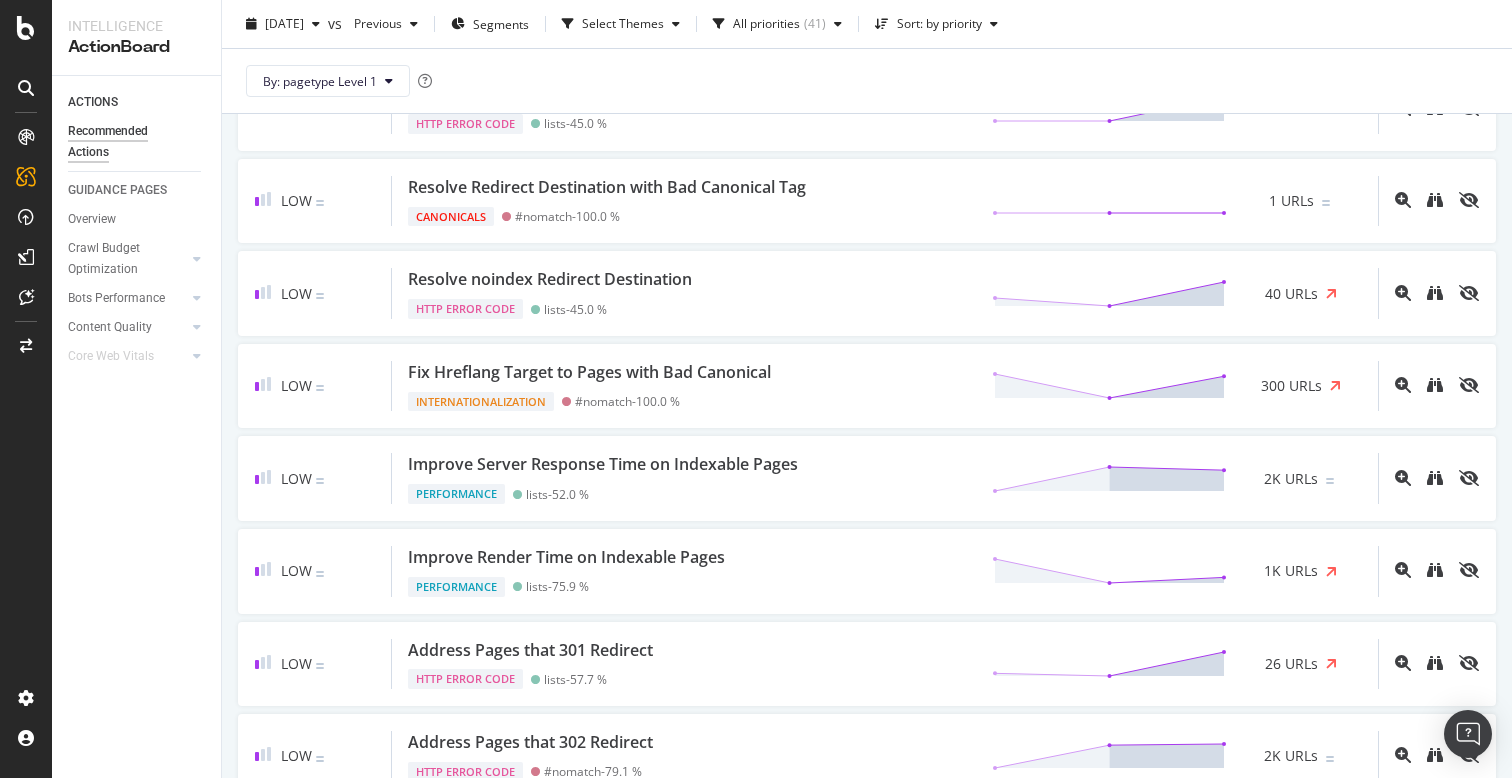 scroll, scrollTop: 2834, scrollLeft: 0, axis: vertical 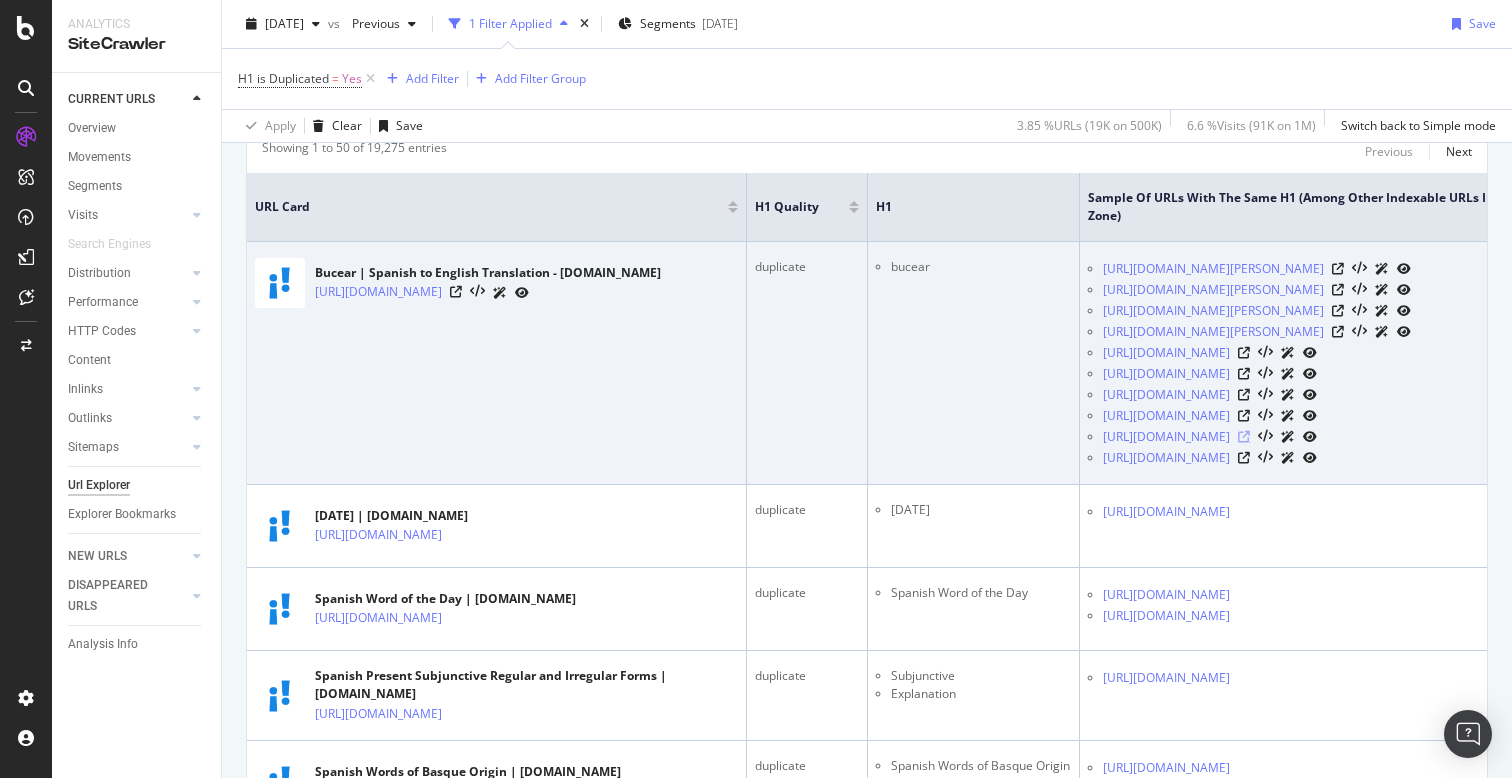 click at bounding box center (1244, 437) 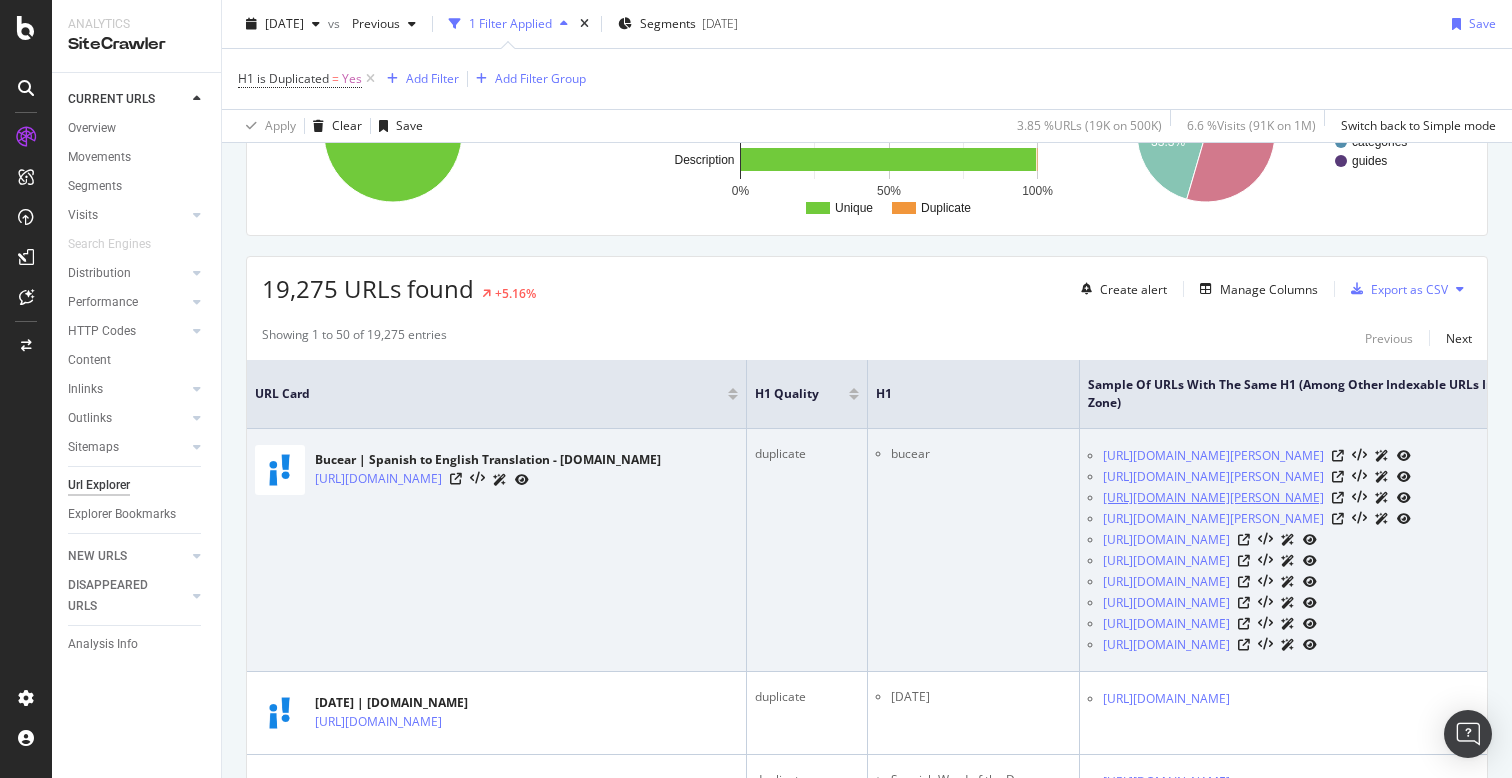 scroll, scrollTop: 0, scrollLeft: 0, axis: both 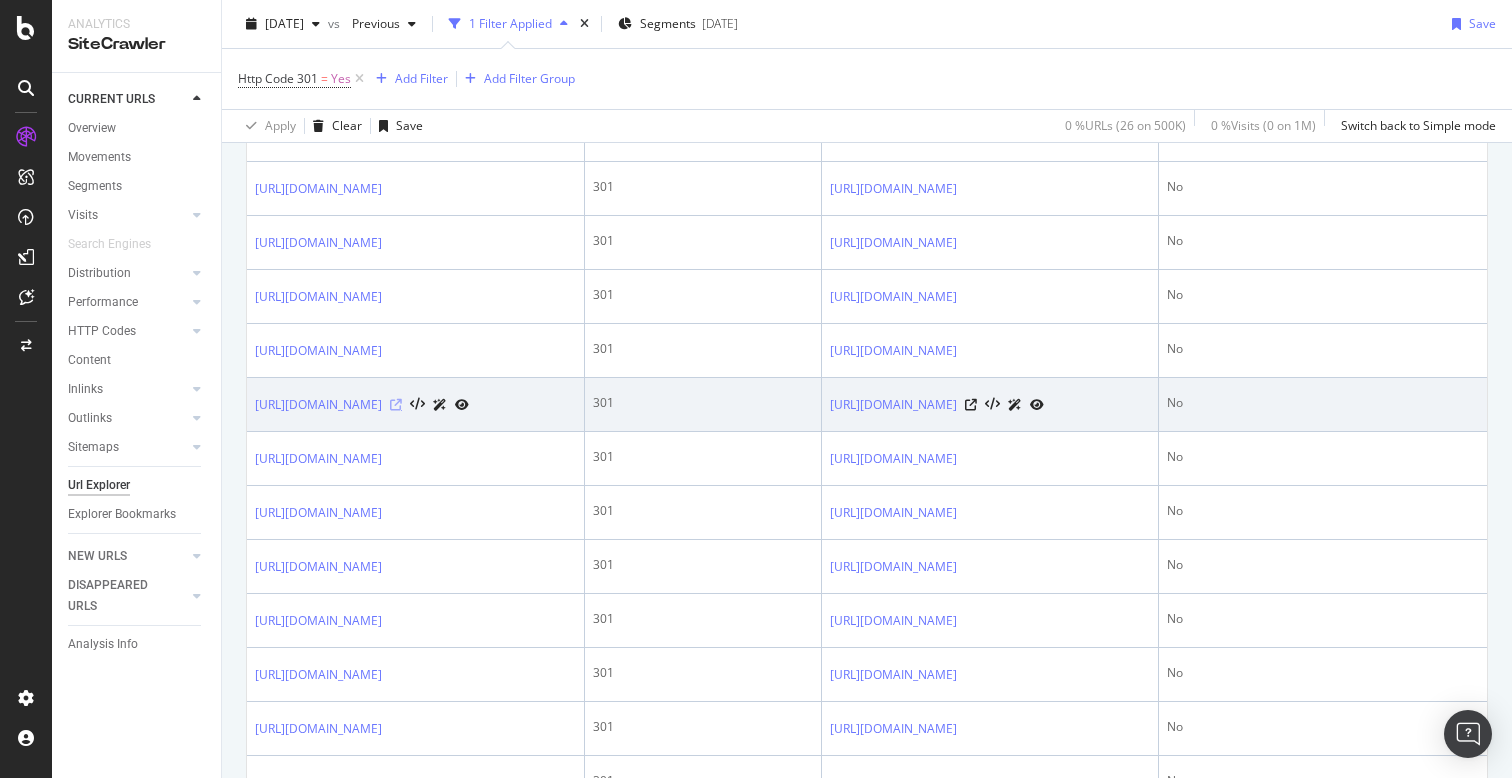 click at bounding box center [396, 405] 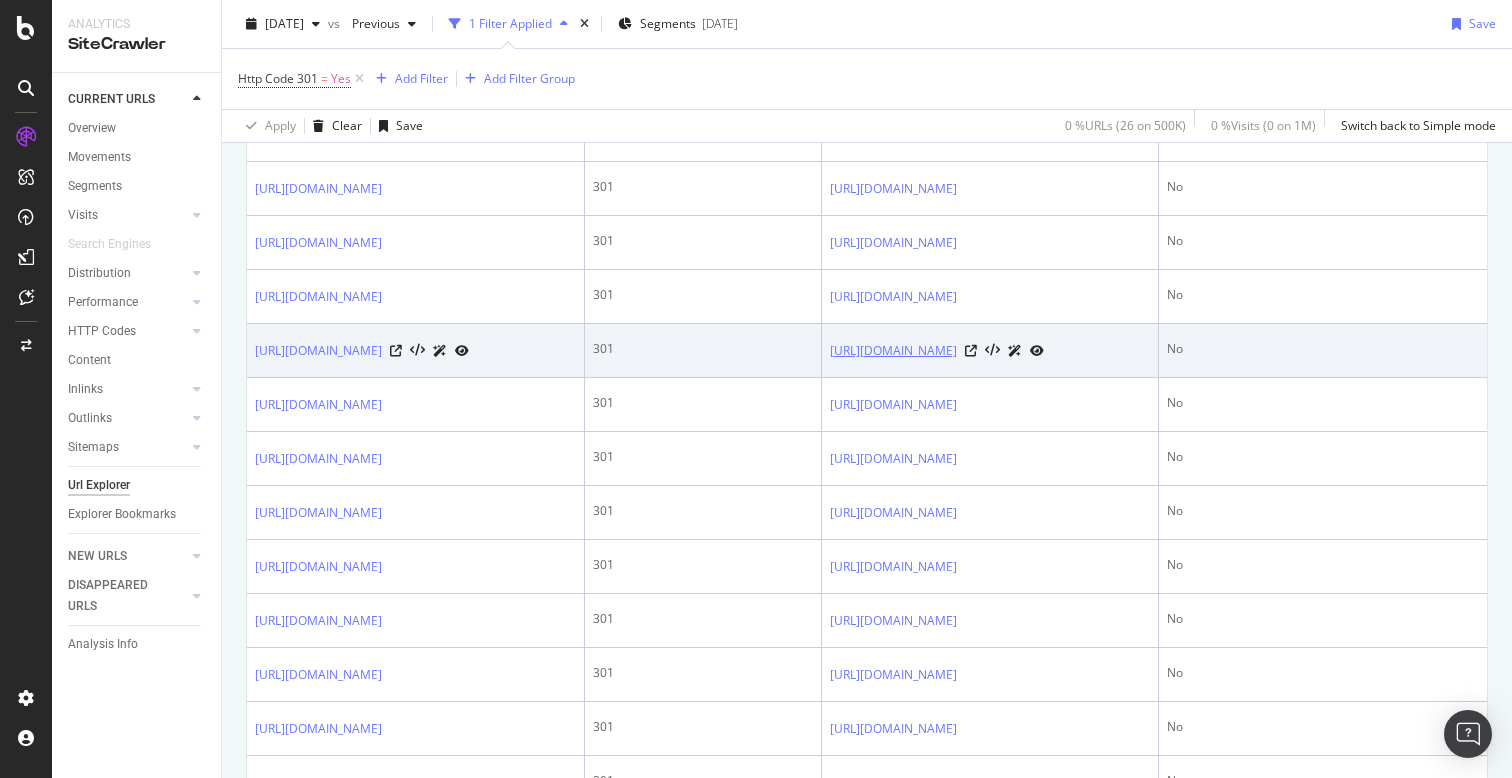 scroll, scrollTop: 0, scrollLeft: 0, axis: both 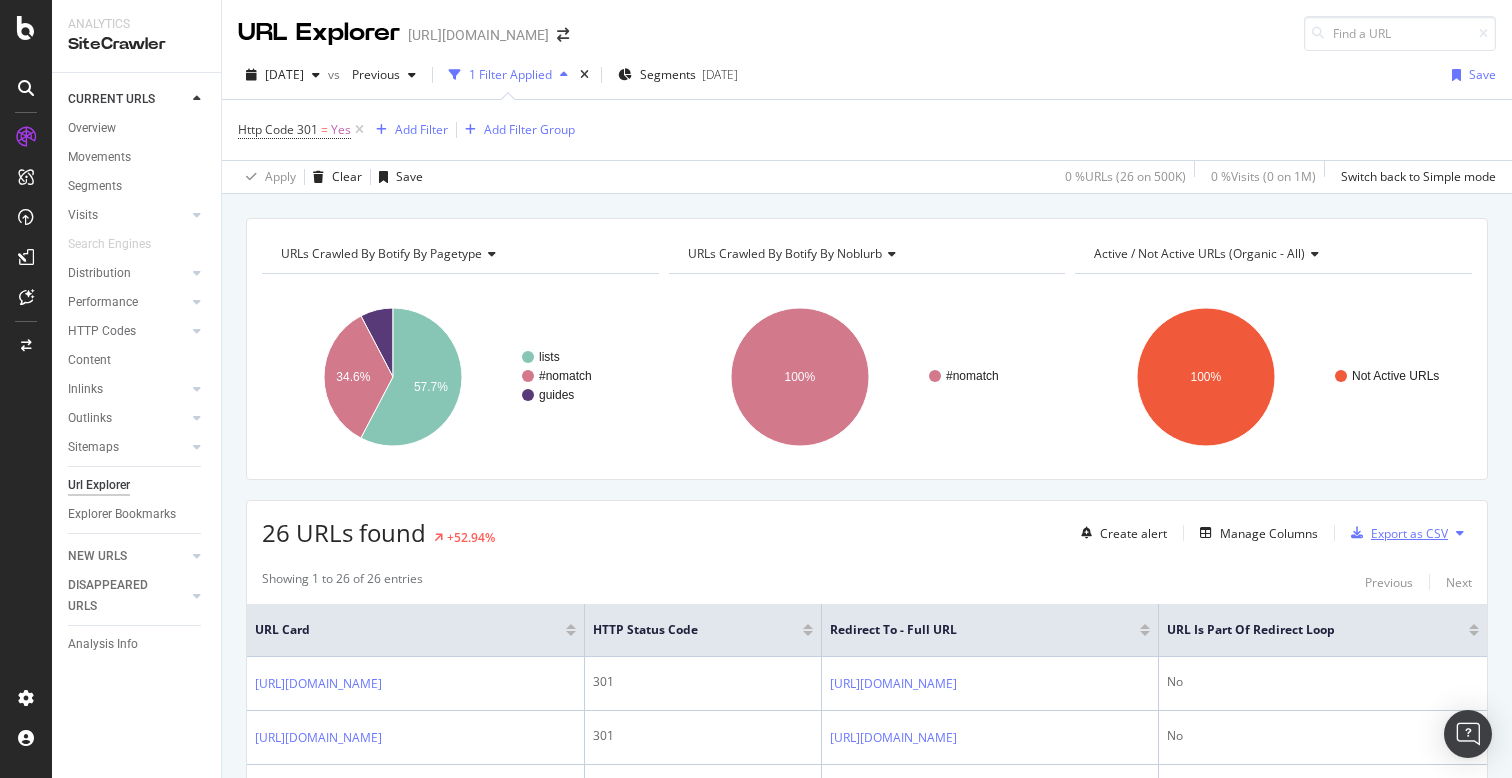 click on "Export as CSV" at bounding box center [1409, 533] 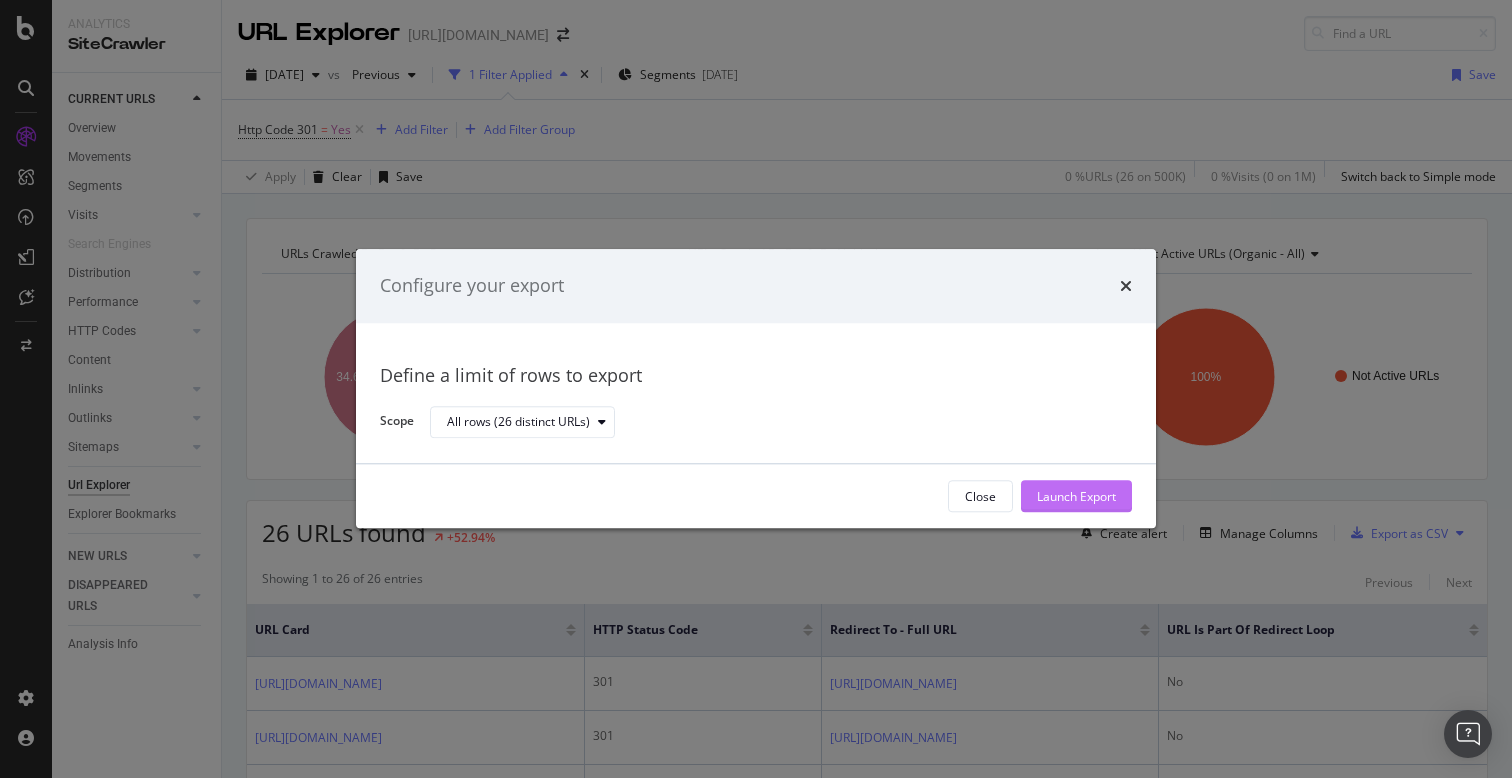 click on "Launch Export" at bounding box center [1076, 496] 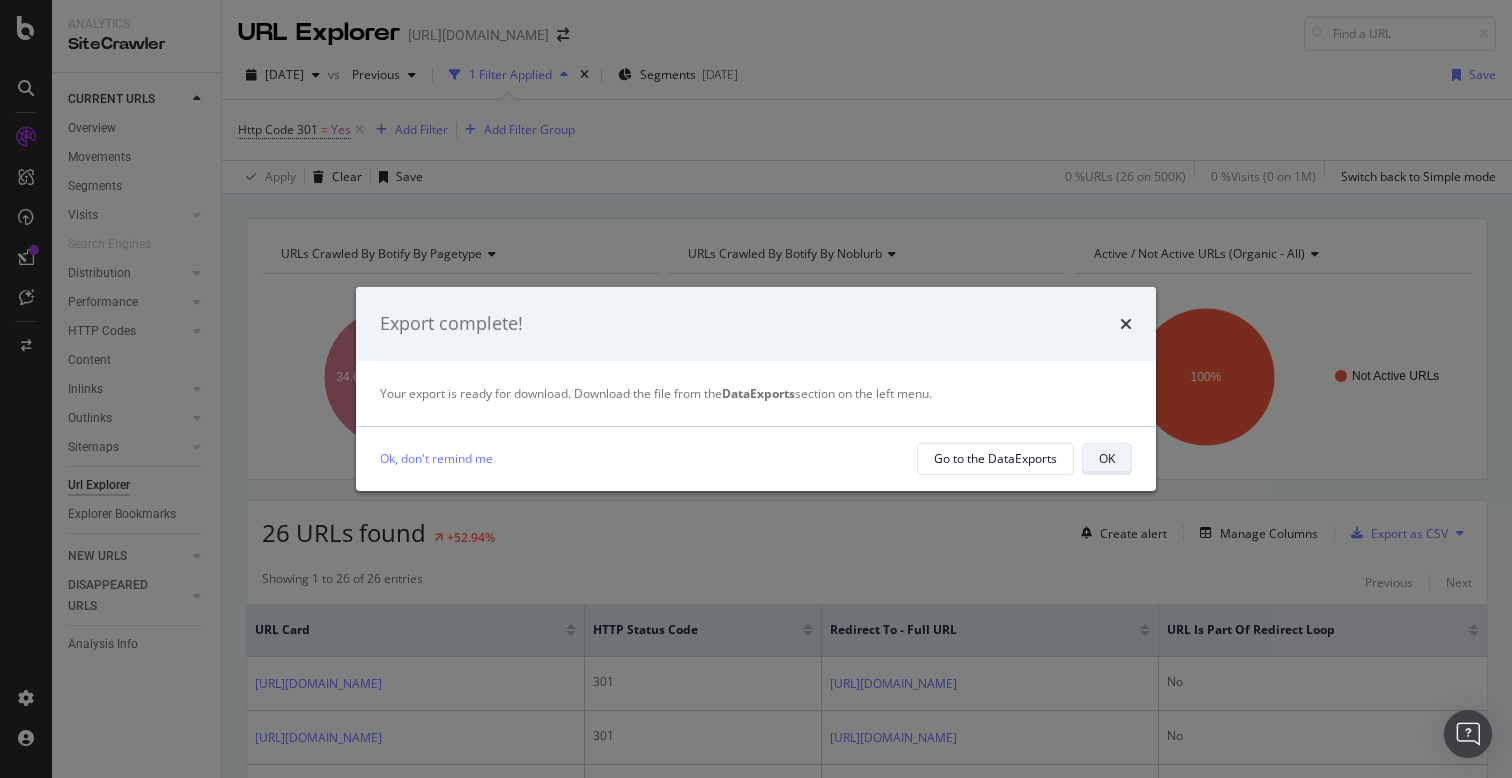 click on "OK" at bounding box center [1107, 459] 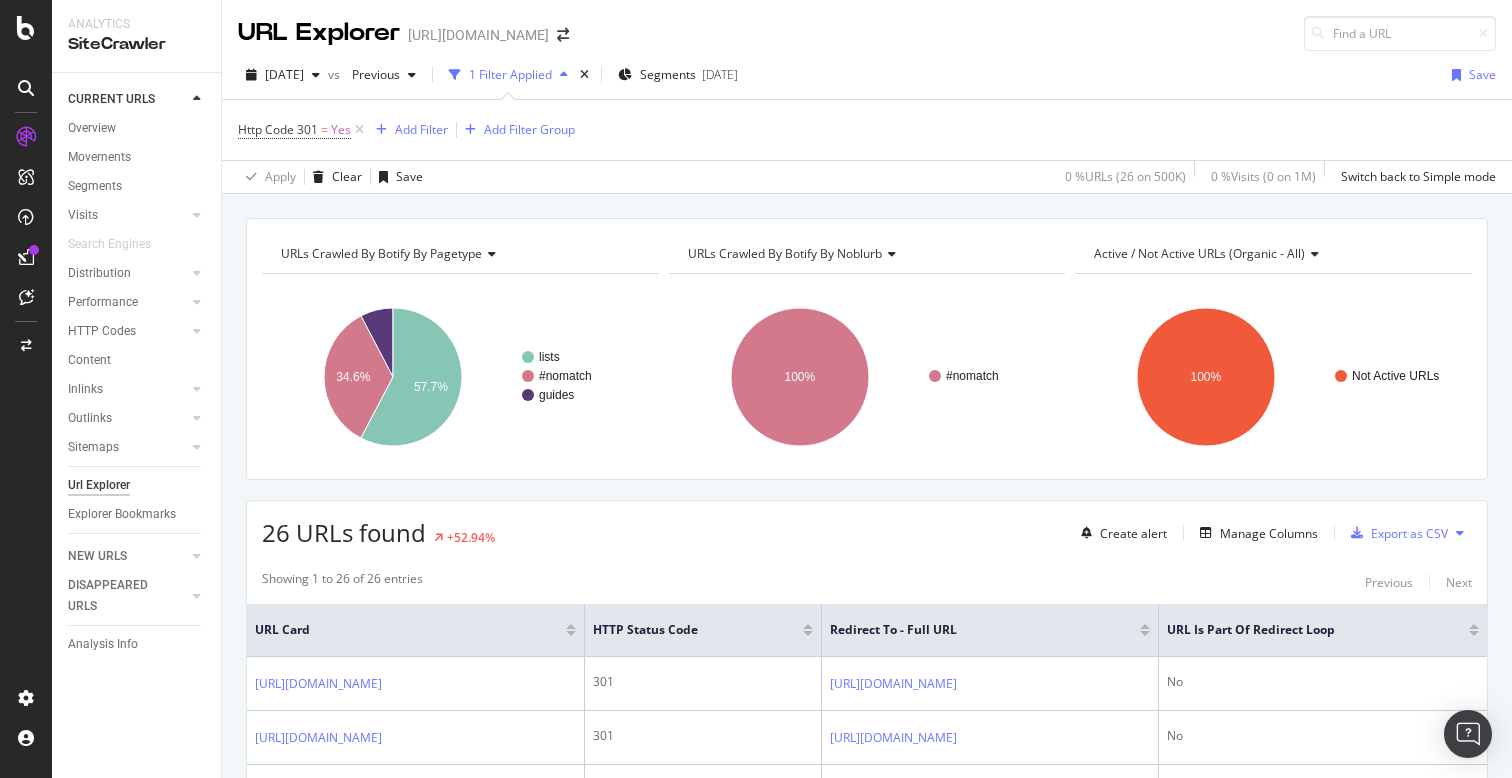 click at bounding box center (26, 257) 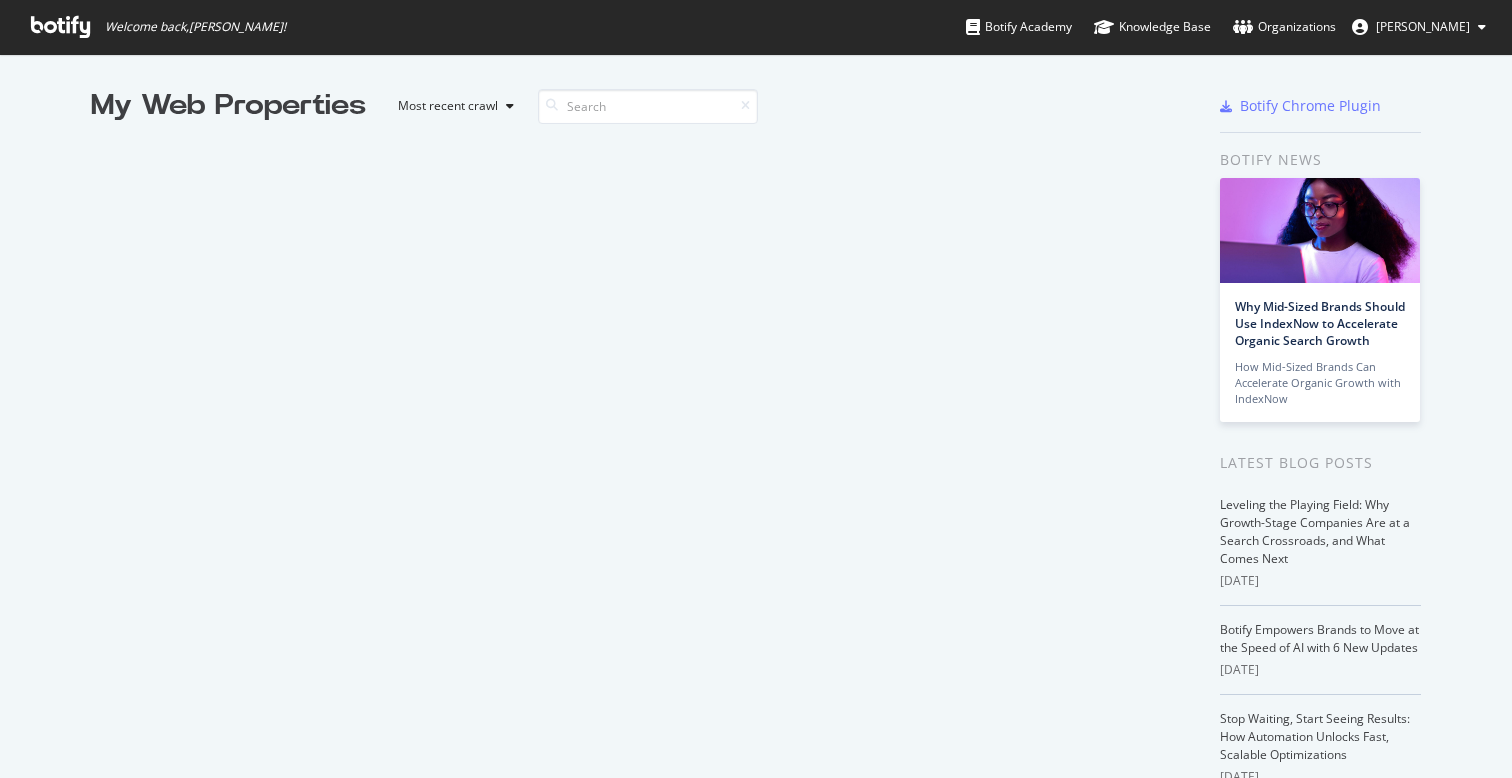 scroll, scrollTop: 0, scrollLeft: 0, axis: both 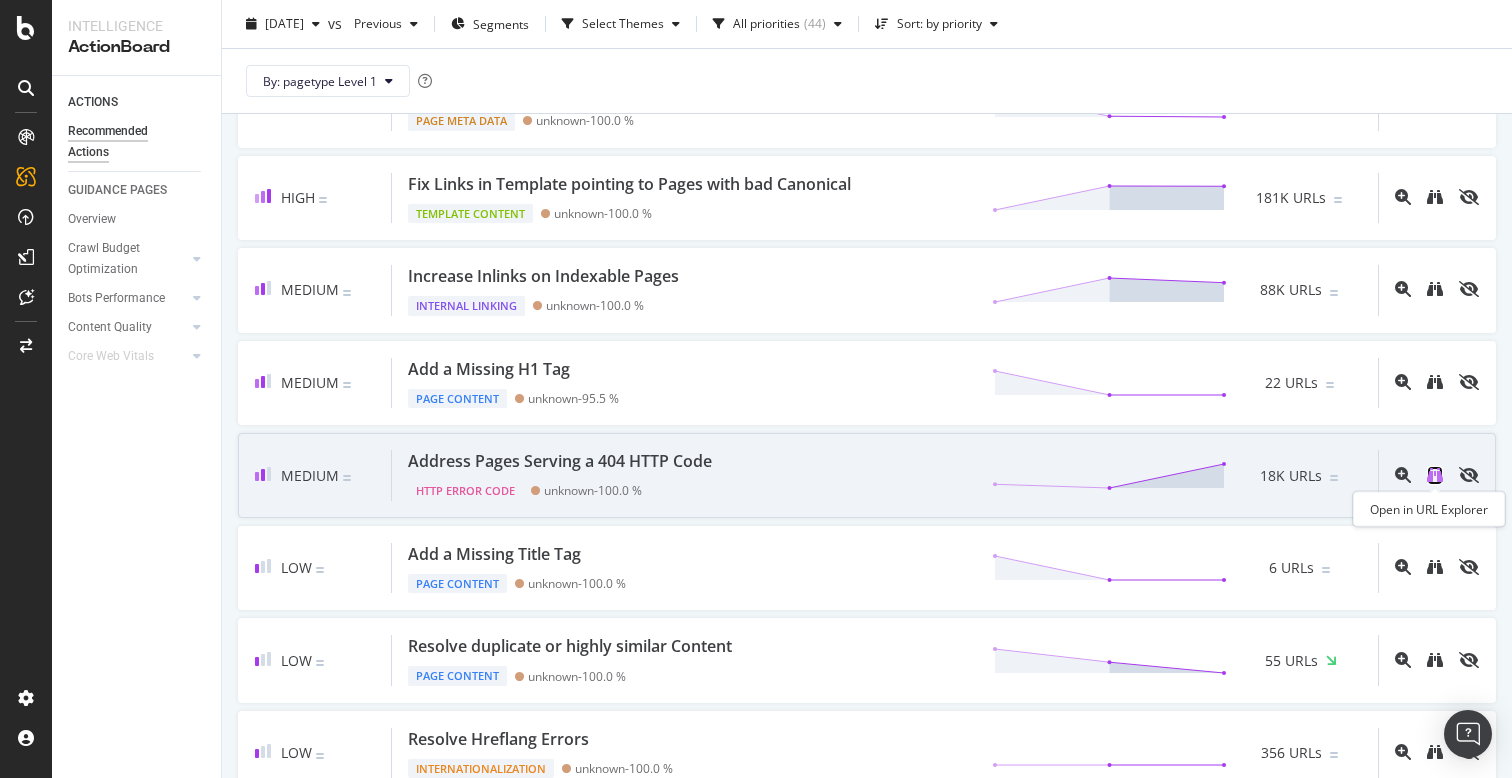 click at bounding box center (1435, 475) 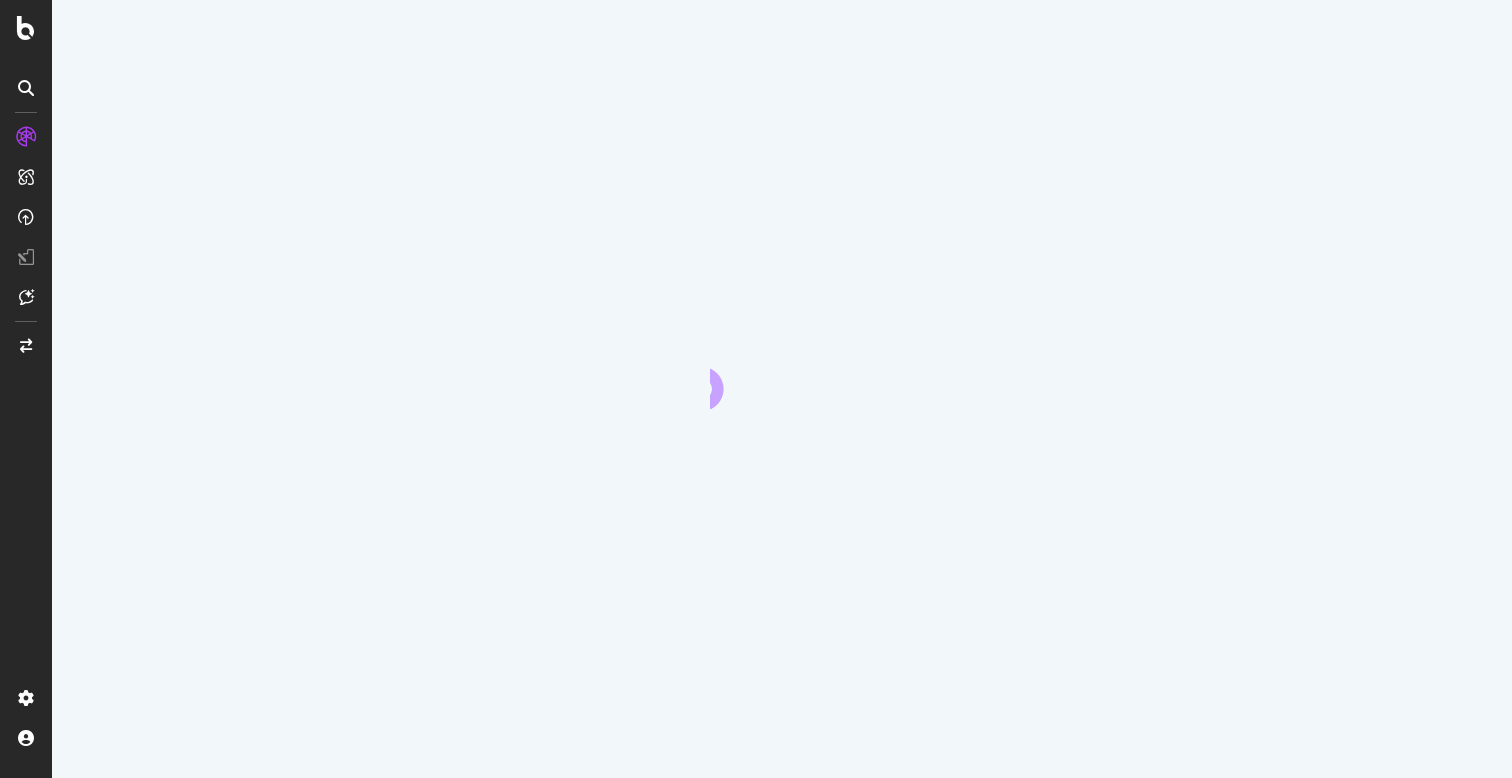 scroll, scrollTop: 0, scrollLeft: 0, axis: both 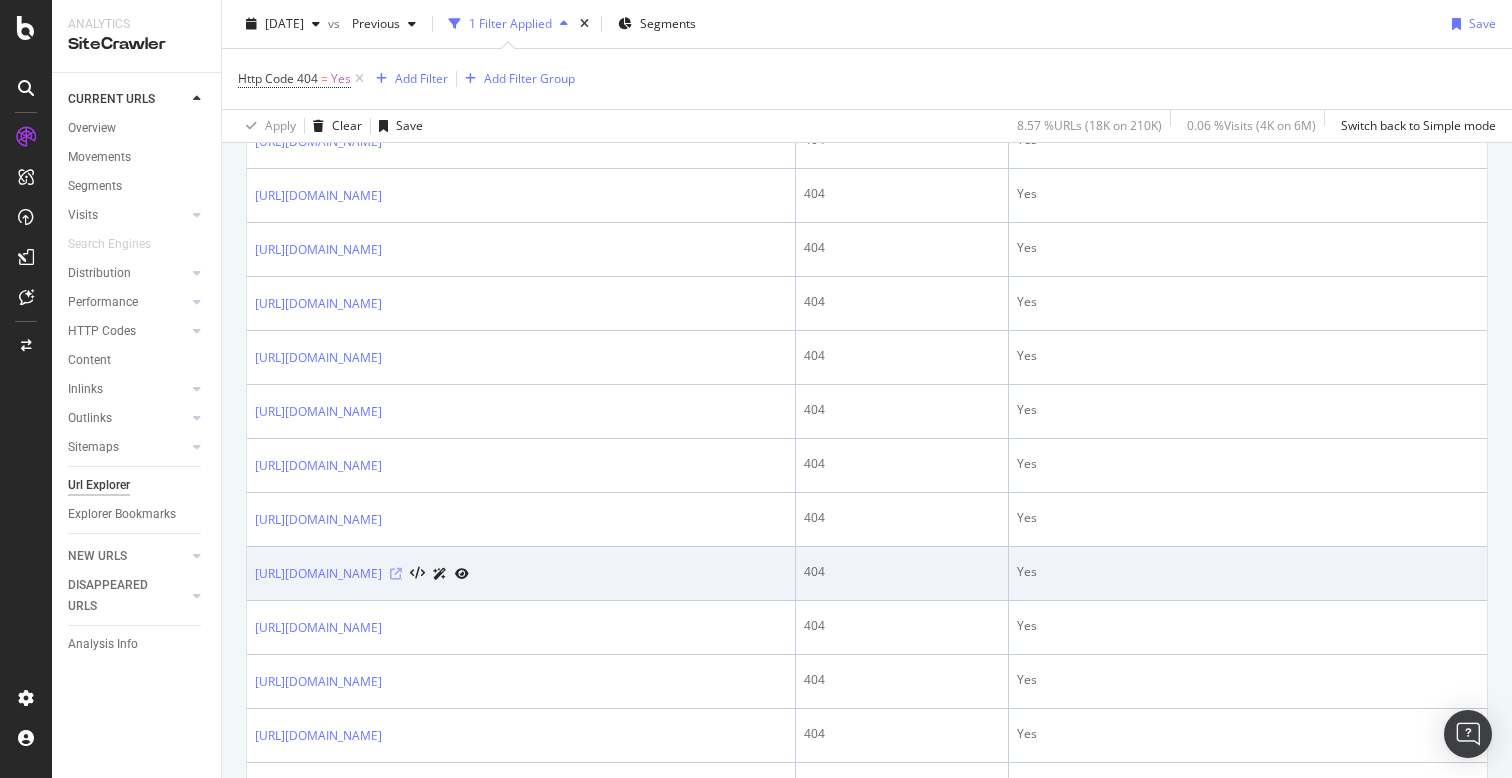 click at bounding box center [396, 574] 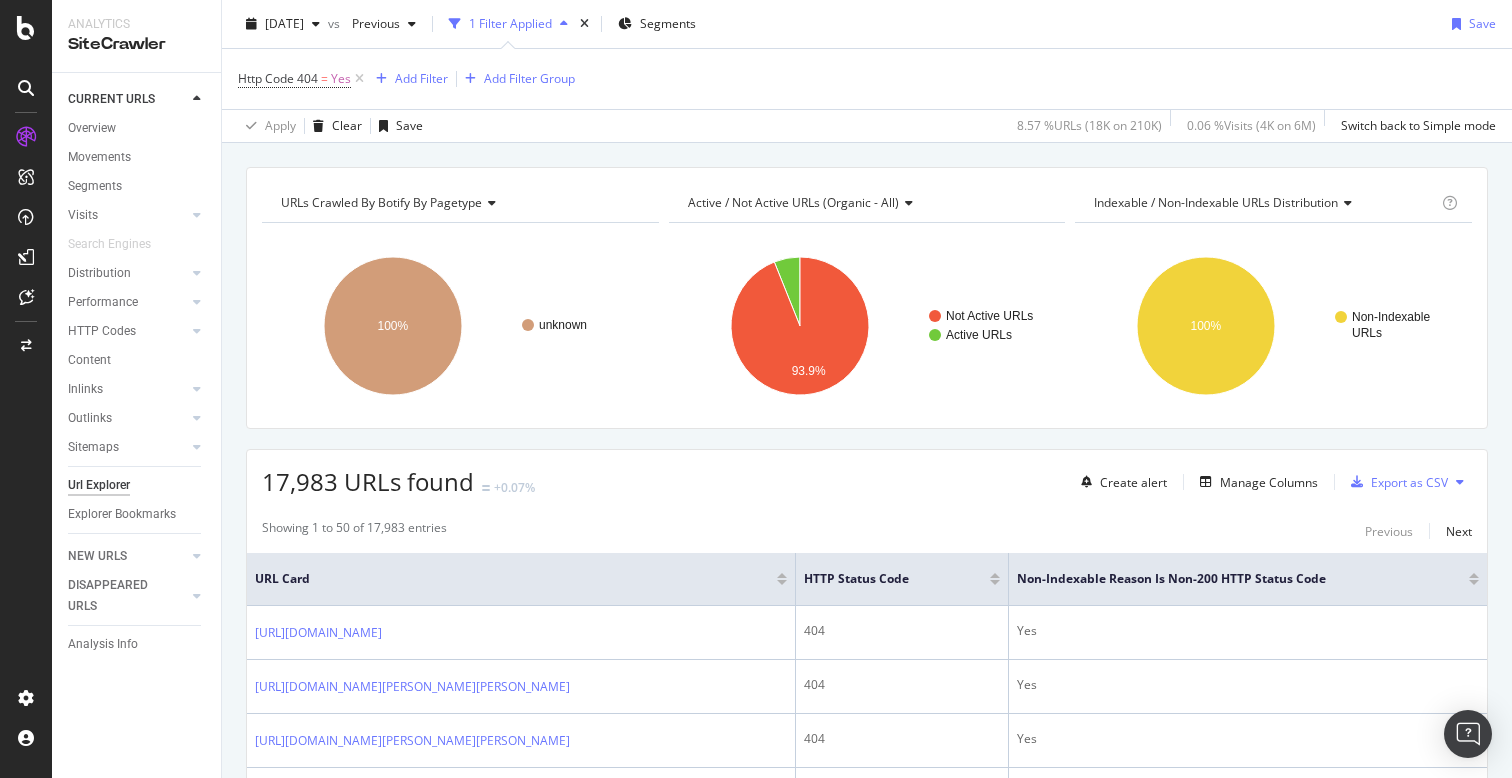 scroll, scrollTop: 0, scrollLeft: 0, axis: both 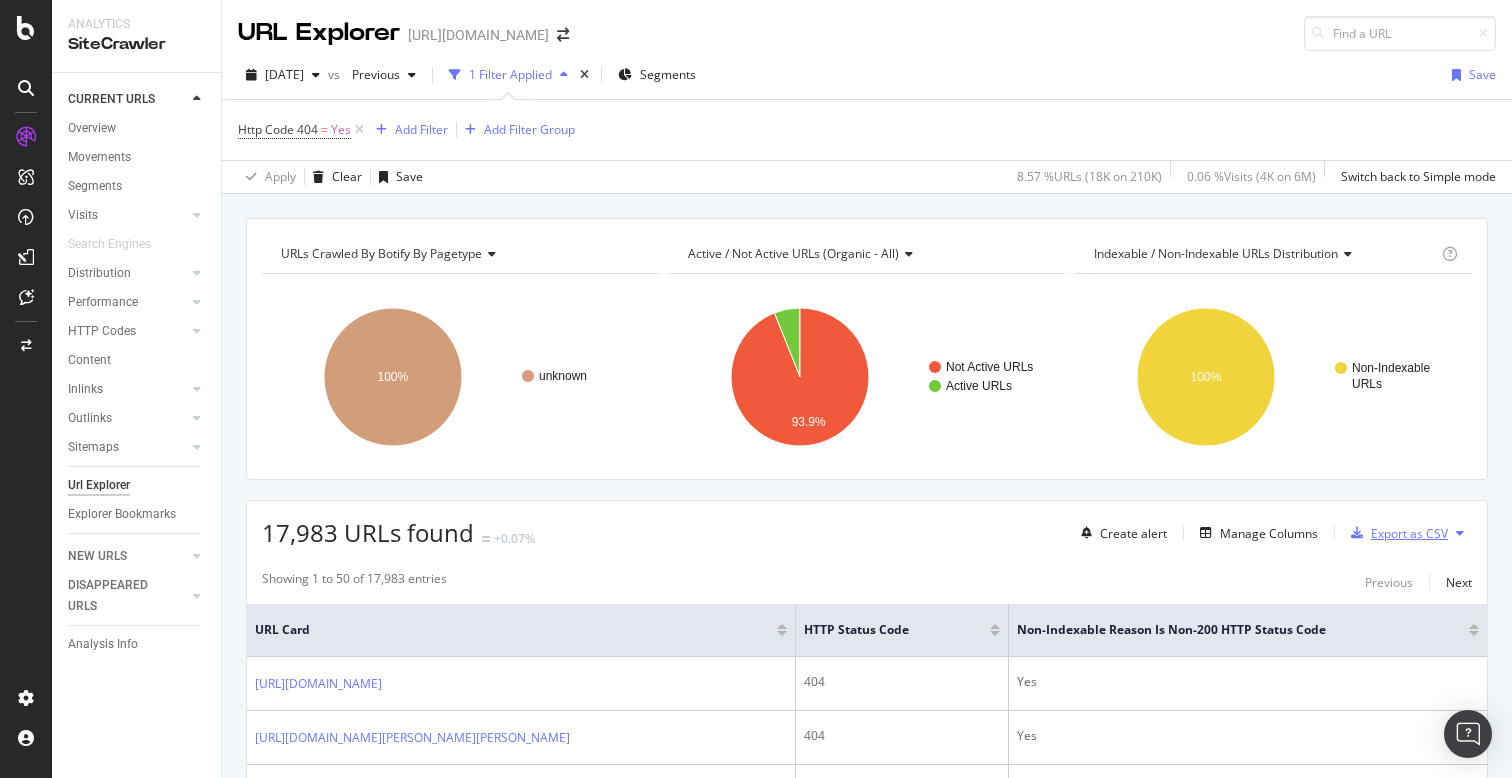 click on "Export as CSV" at bounding box center (1409, 533) 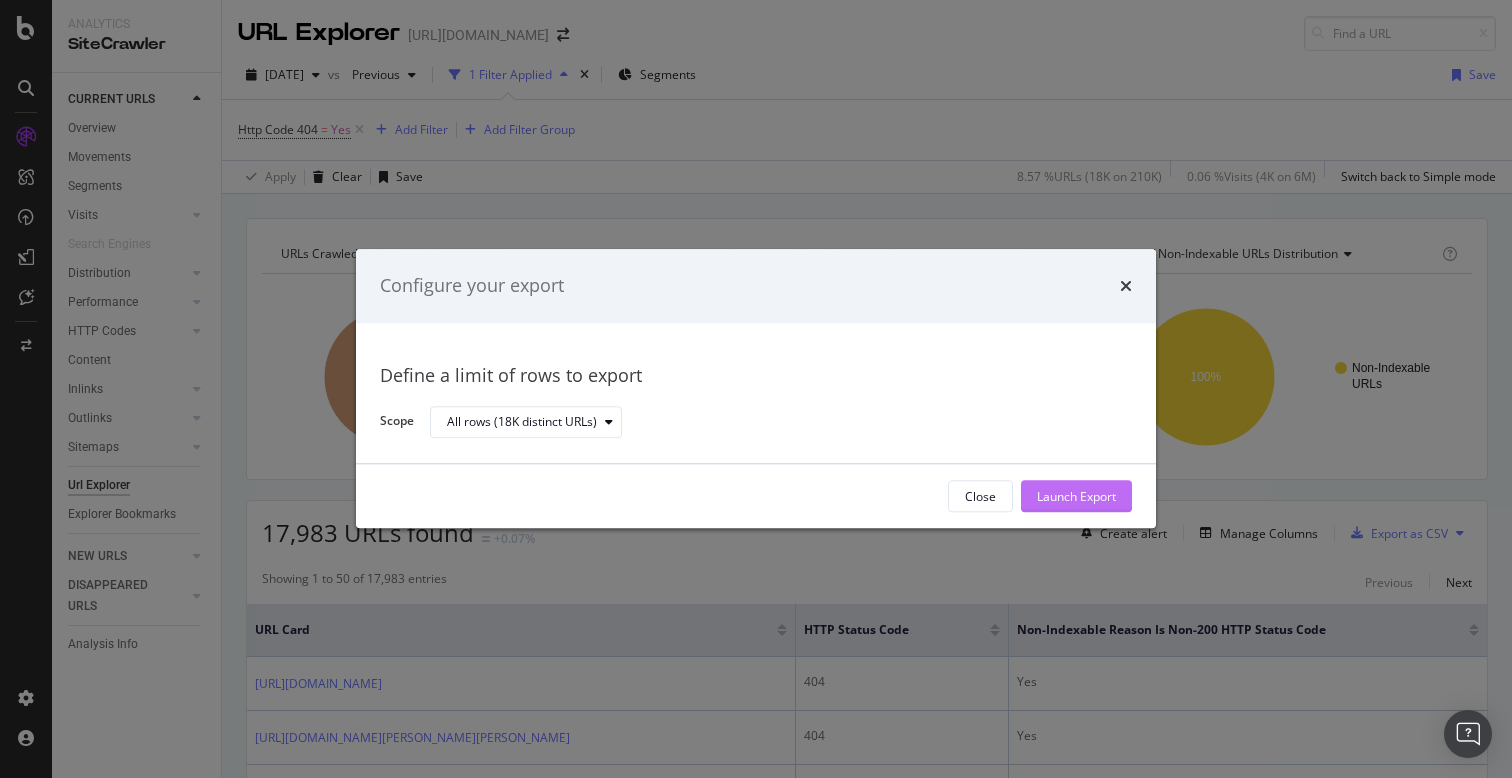 click on "Launch Export" at bounding box center (1076, 496) 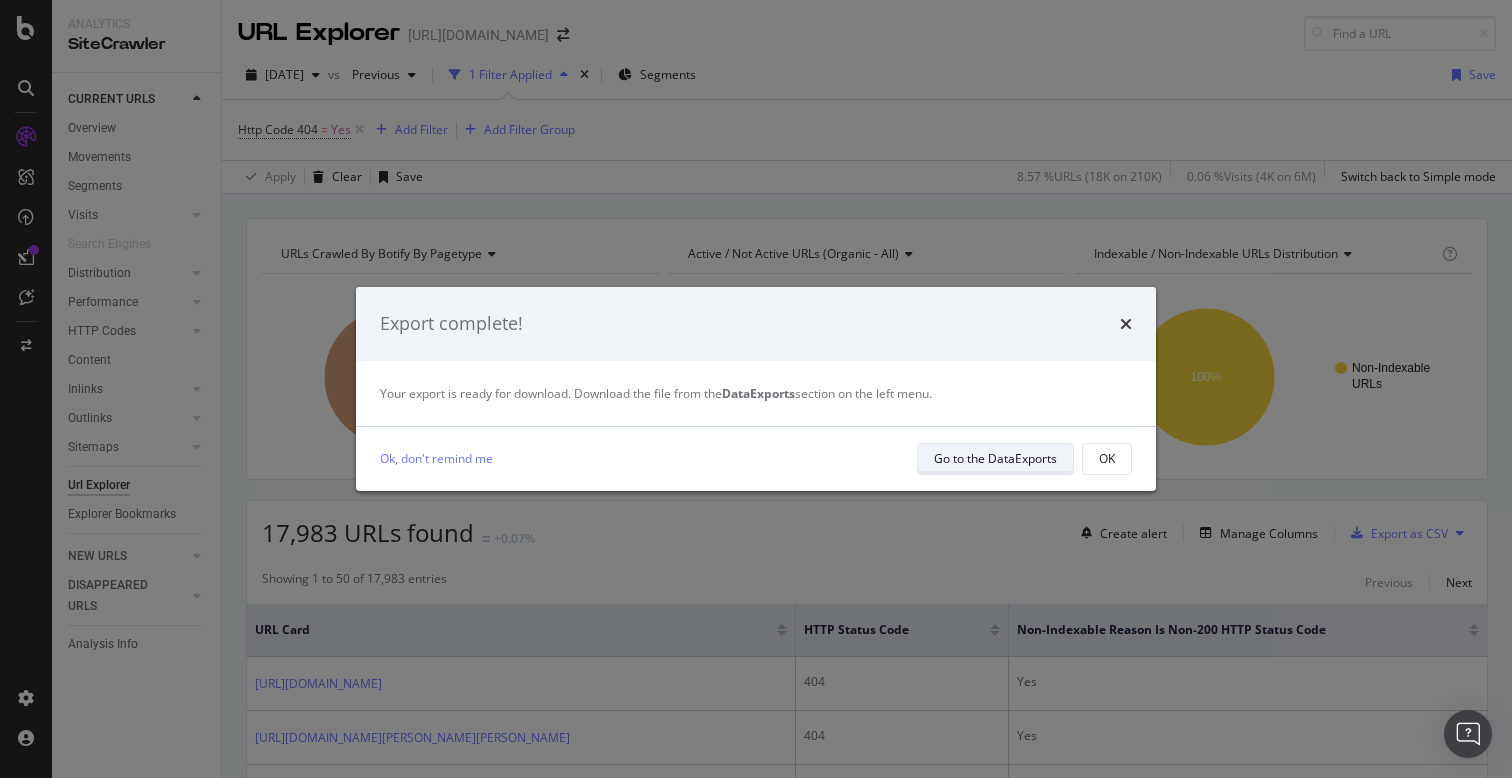 click on "Go to the DataExports" at bounding box center (995, 458) 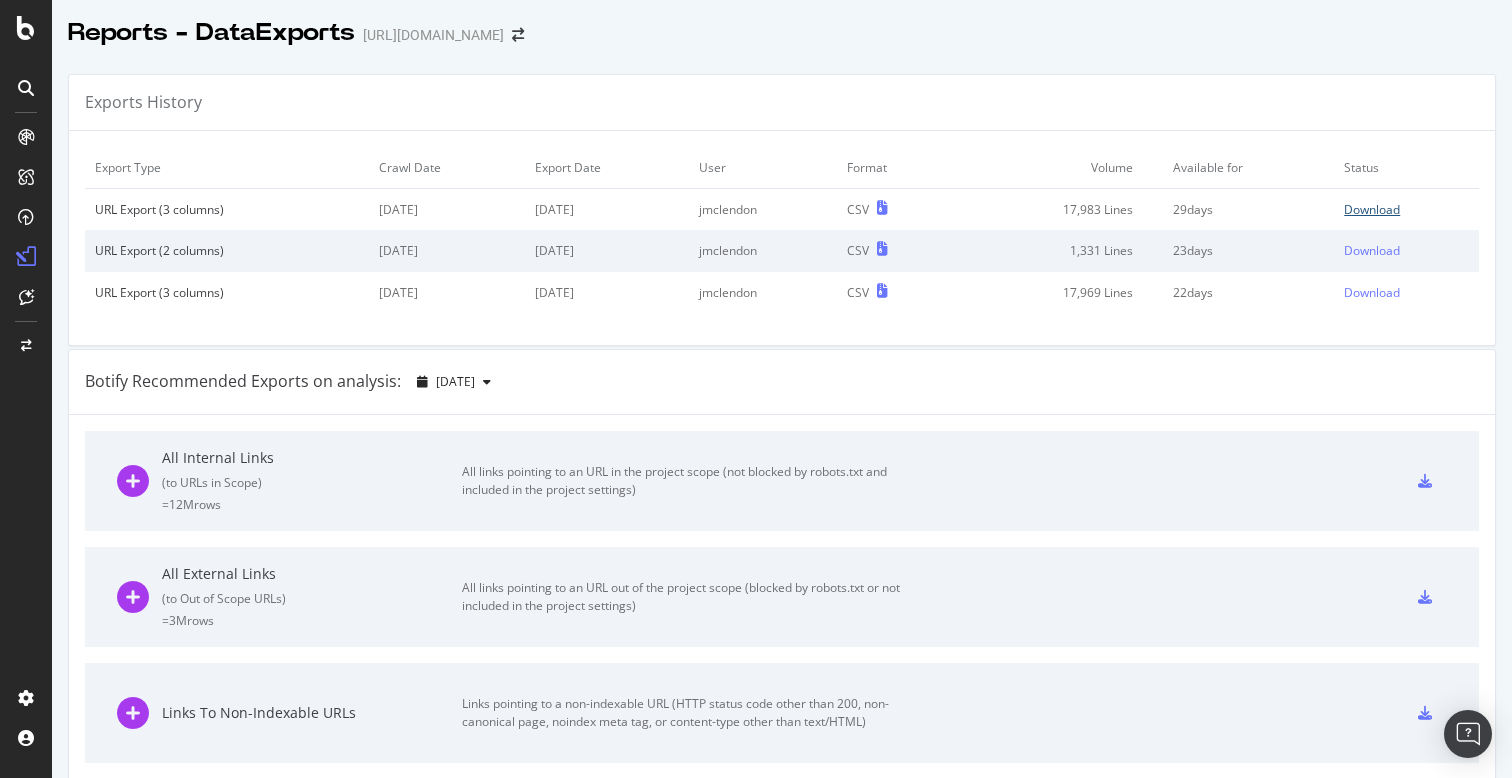 click on "Download" at bounding box center (1372, 209) 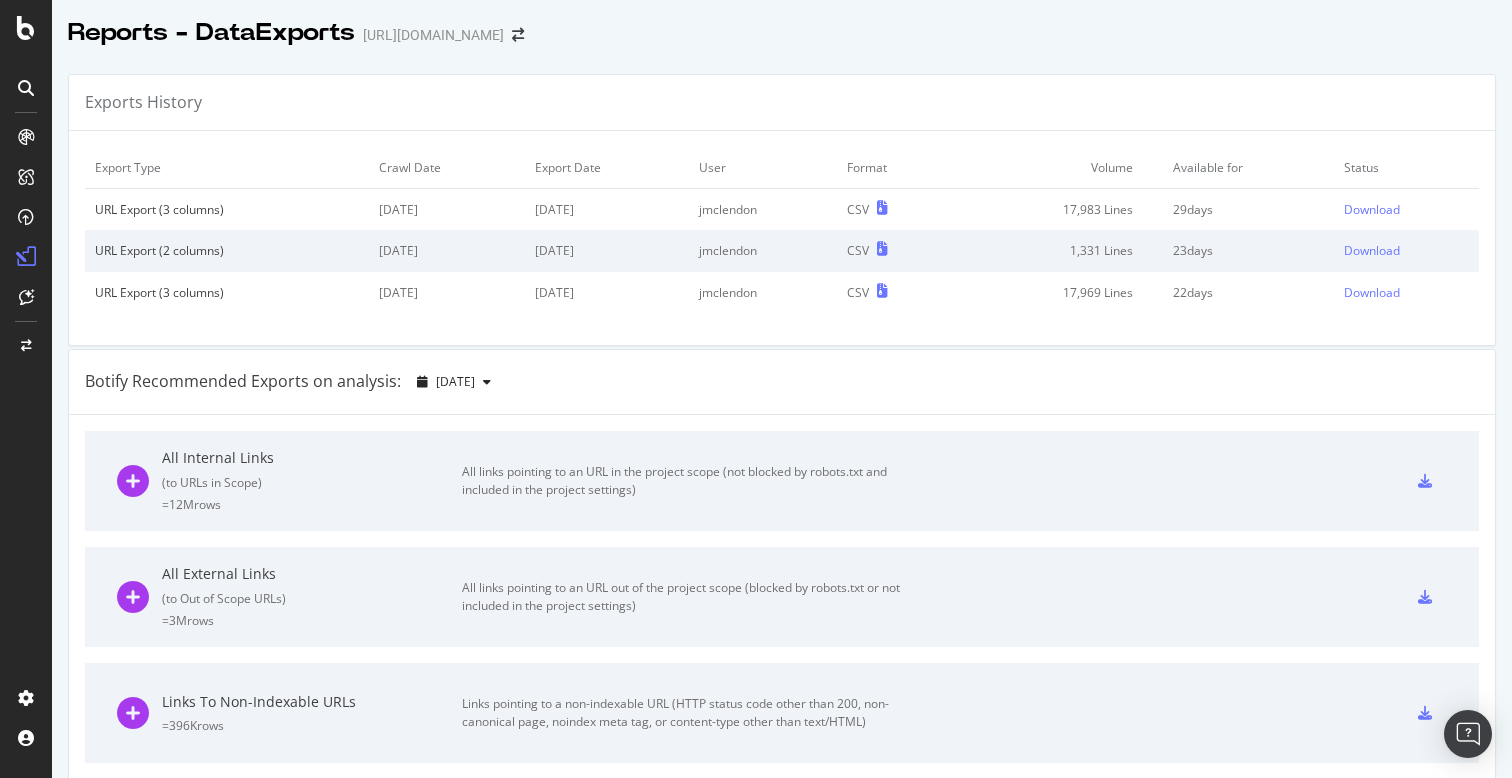 click on "Exports History" at bounding box center [782, 103] 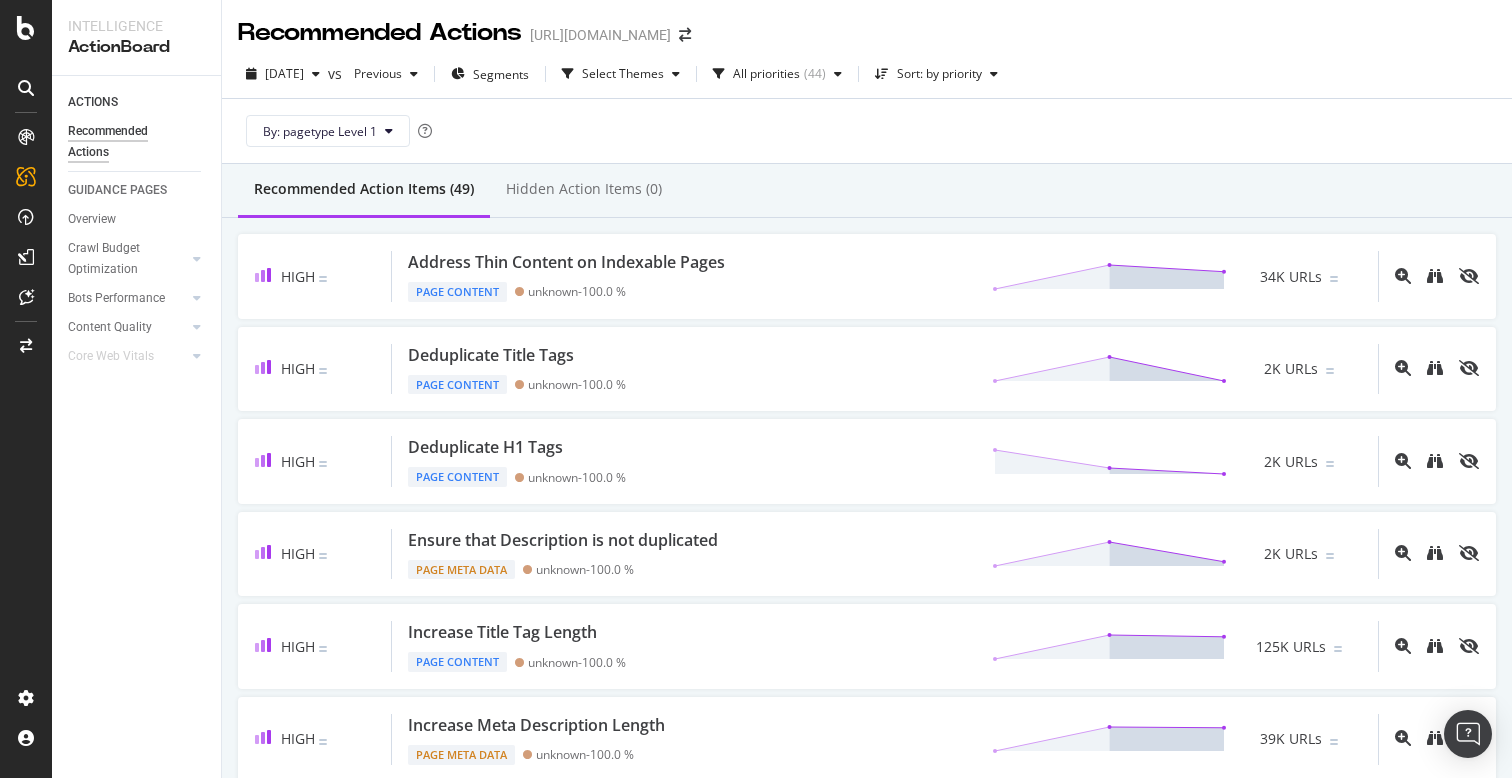 scroll, scrollTop: 0, scrollLeft: 0, axis: both 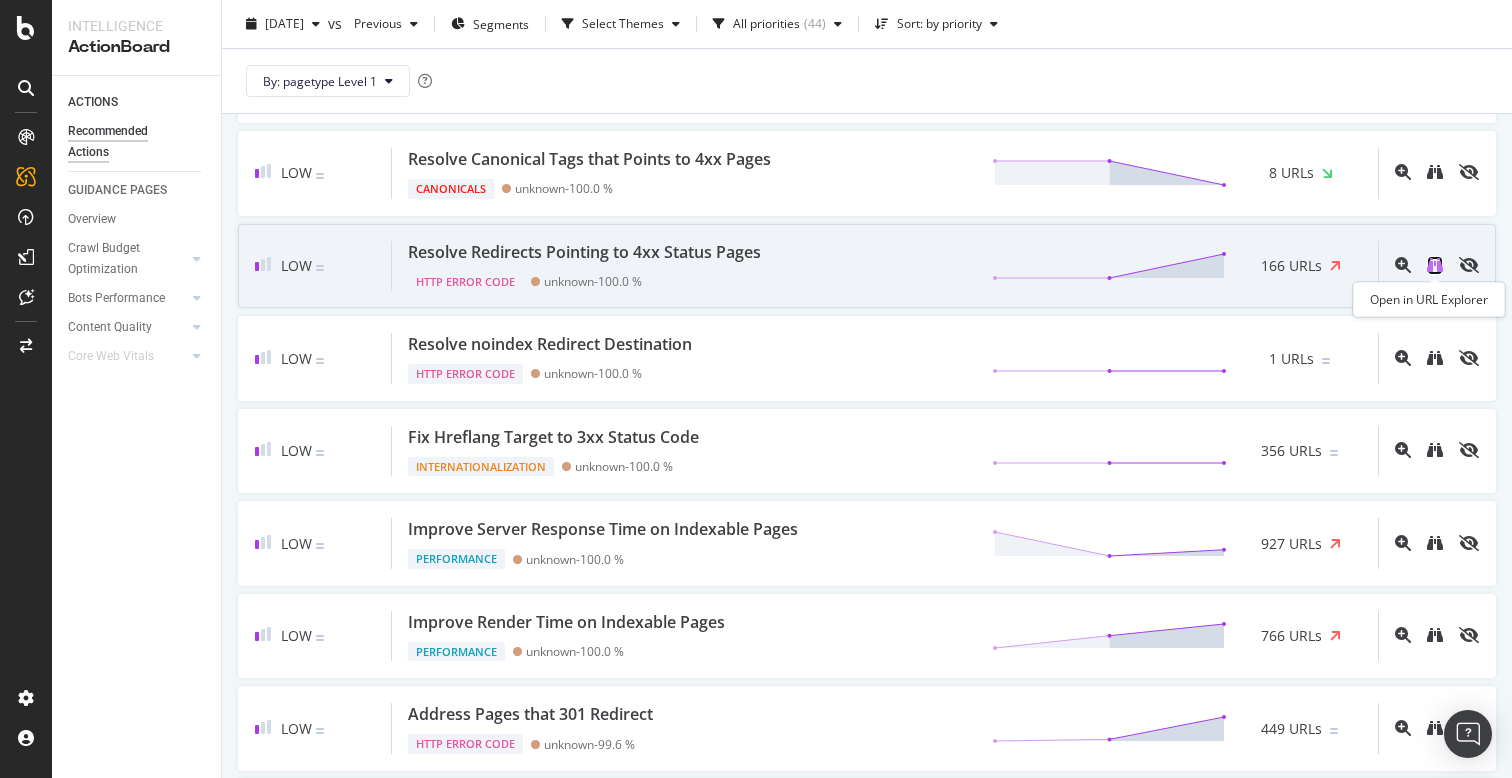 click at bounding box center [1435, 265] 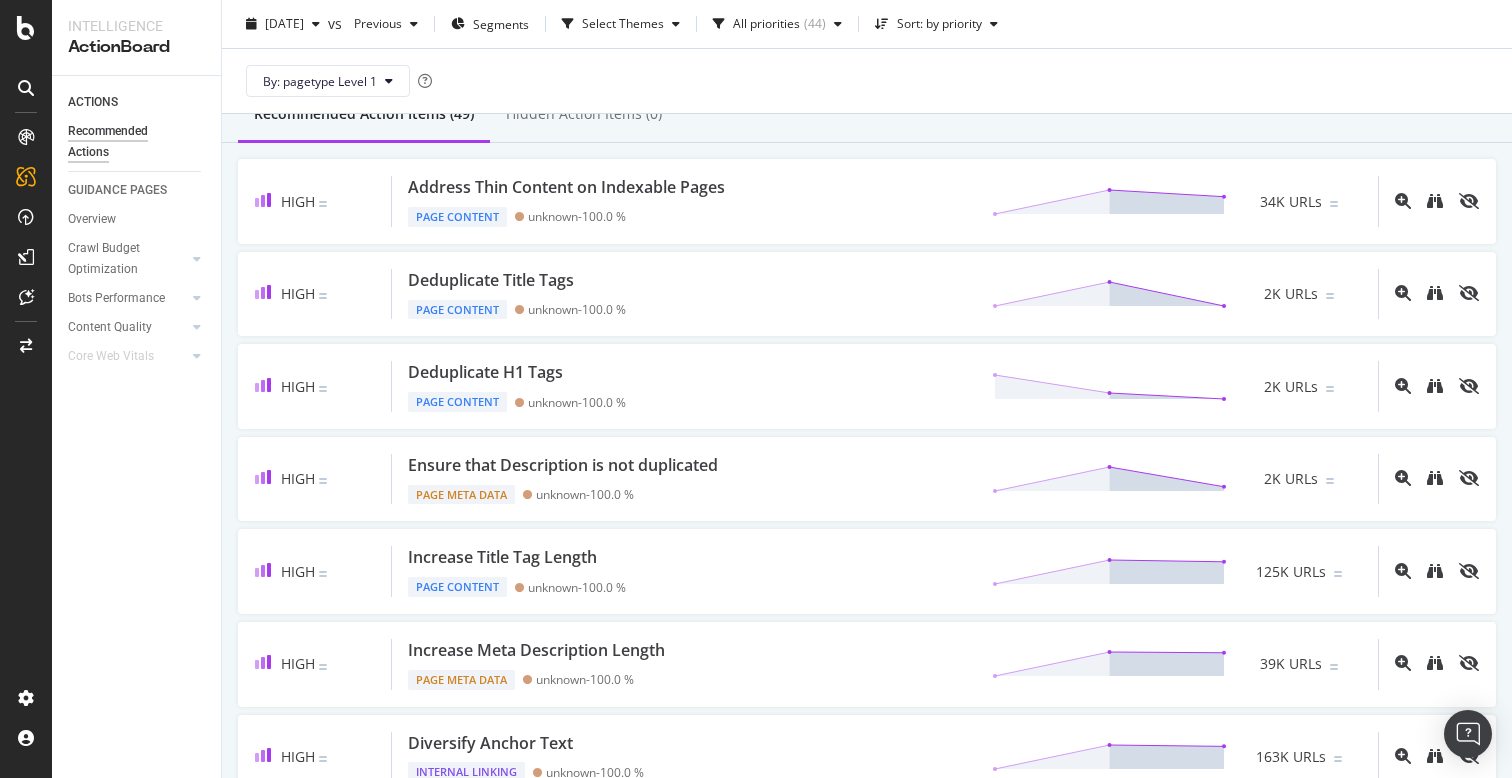 scroll, scrollTop: 0, scrollLeft: 0, axis: both 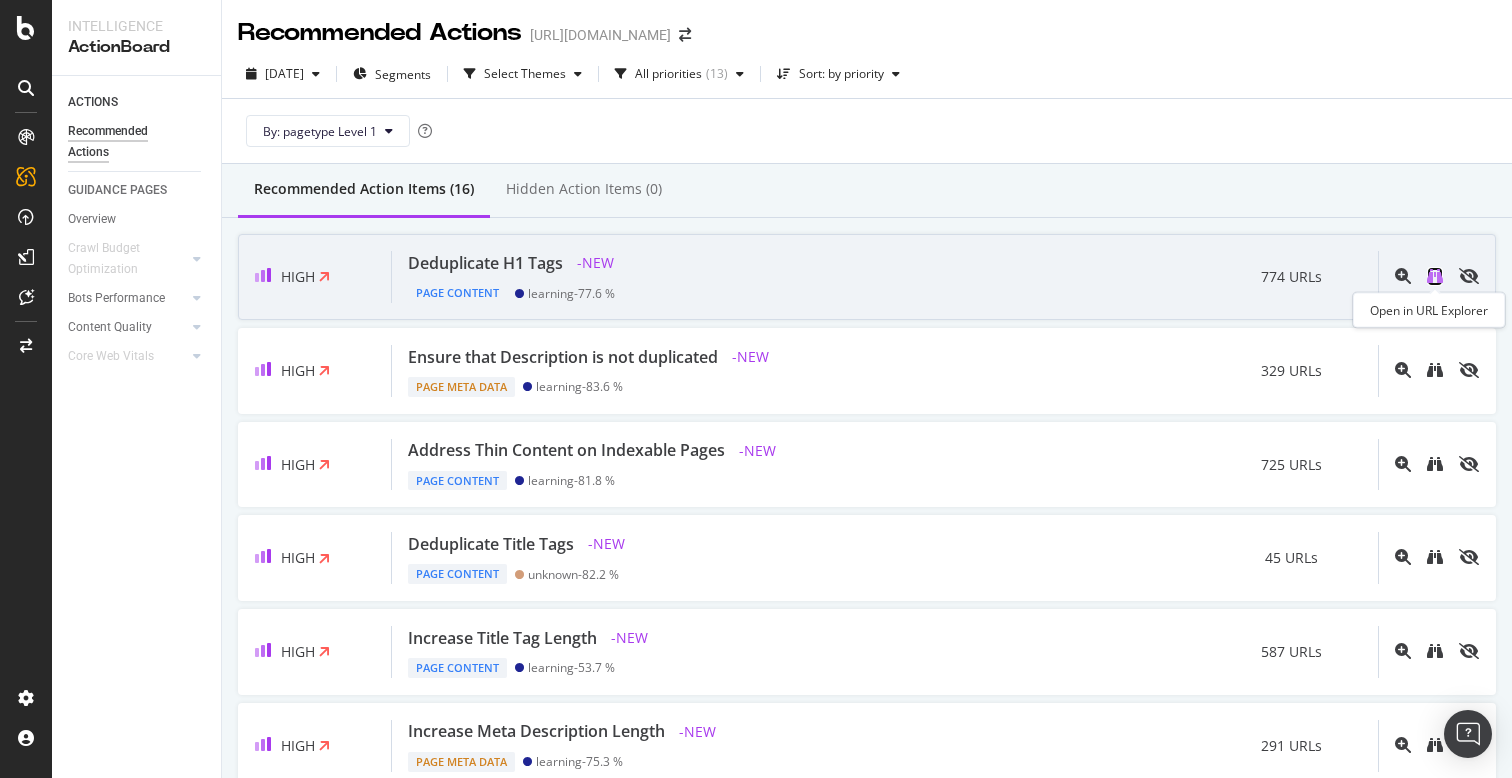 click at bounding box center (1435, 276) 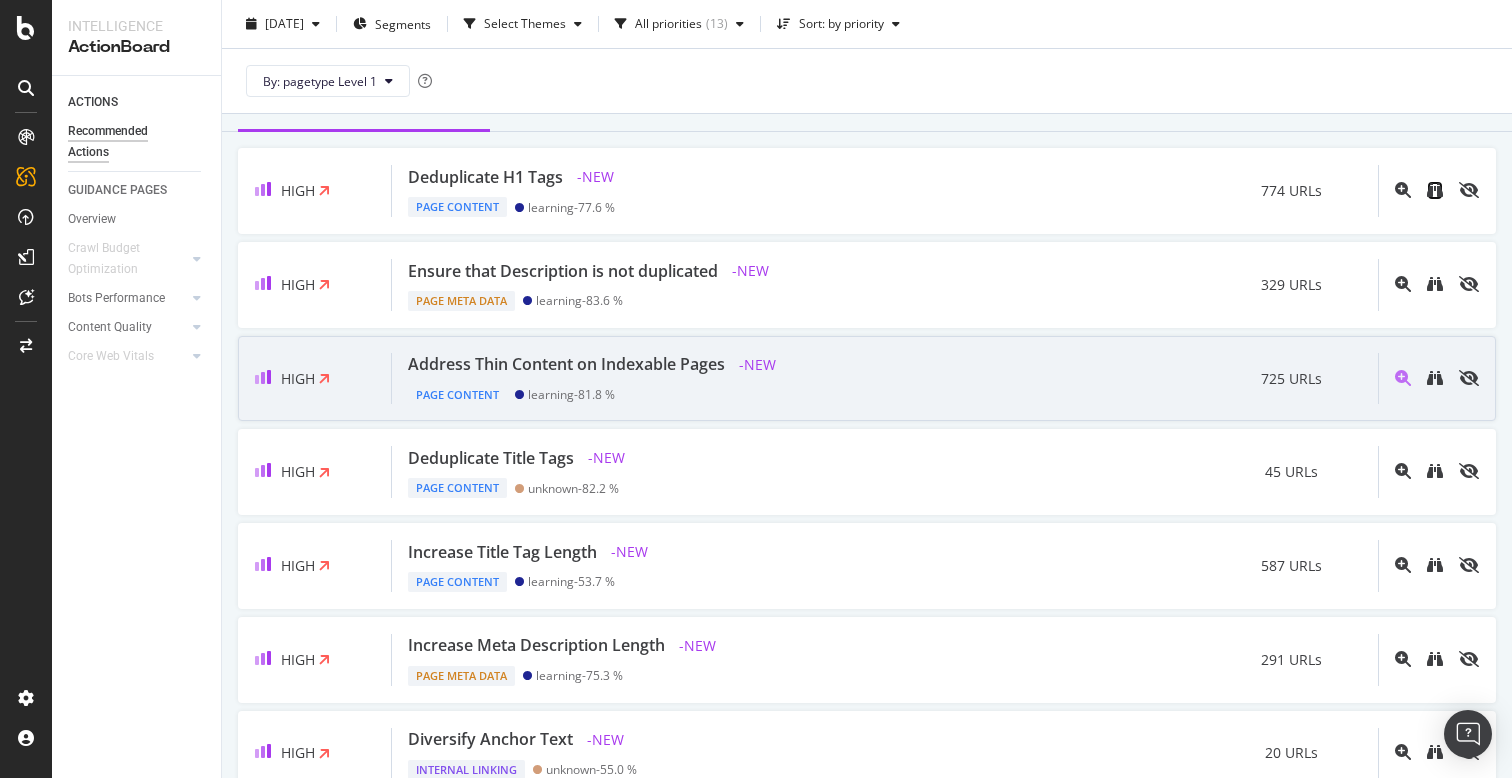 scroll, scrollTop: 94, scrollLeft: 0, axis: vertical 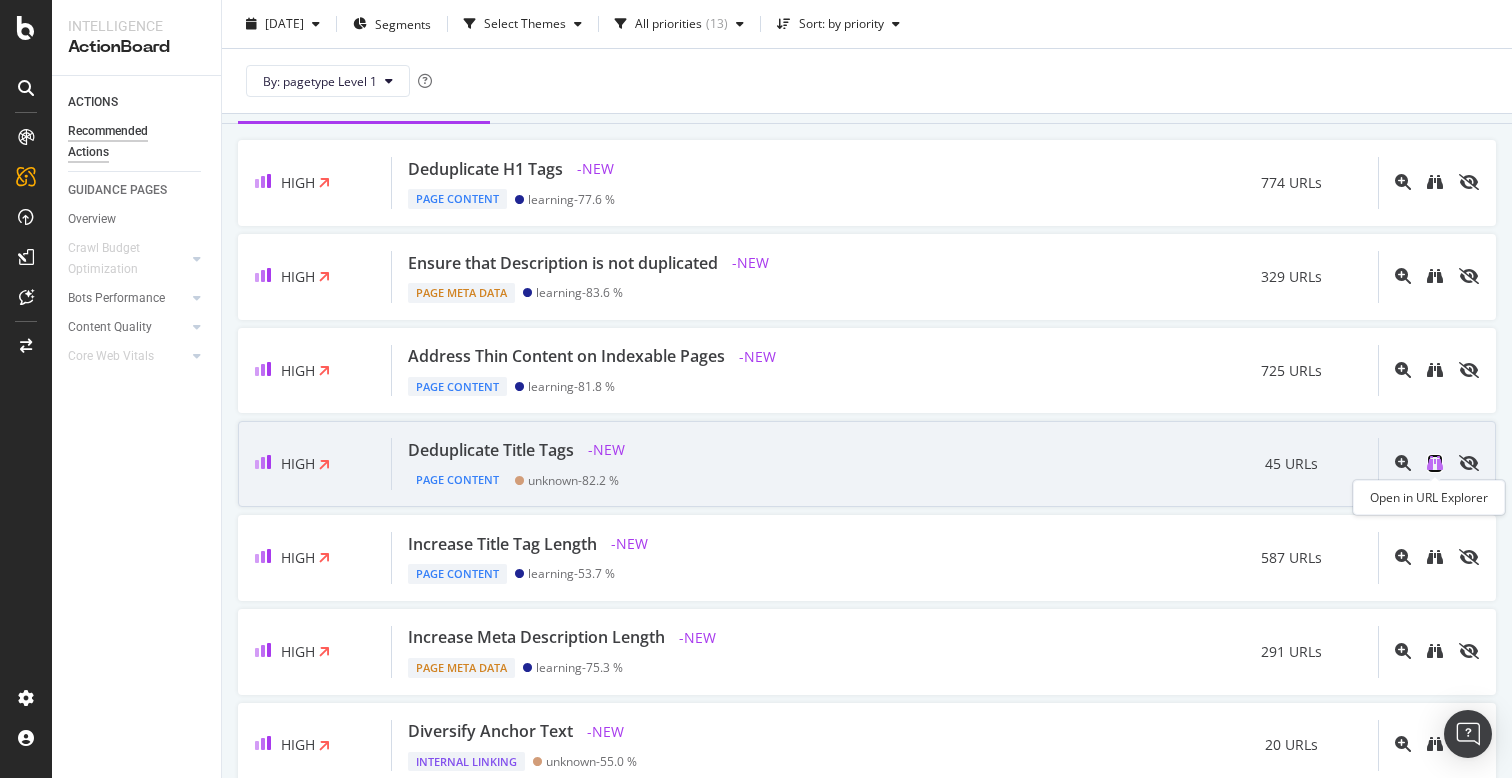 click at bounding box center [1435, 463] 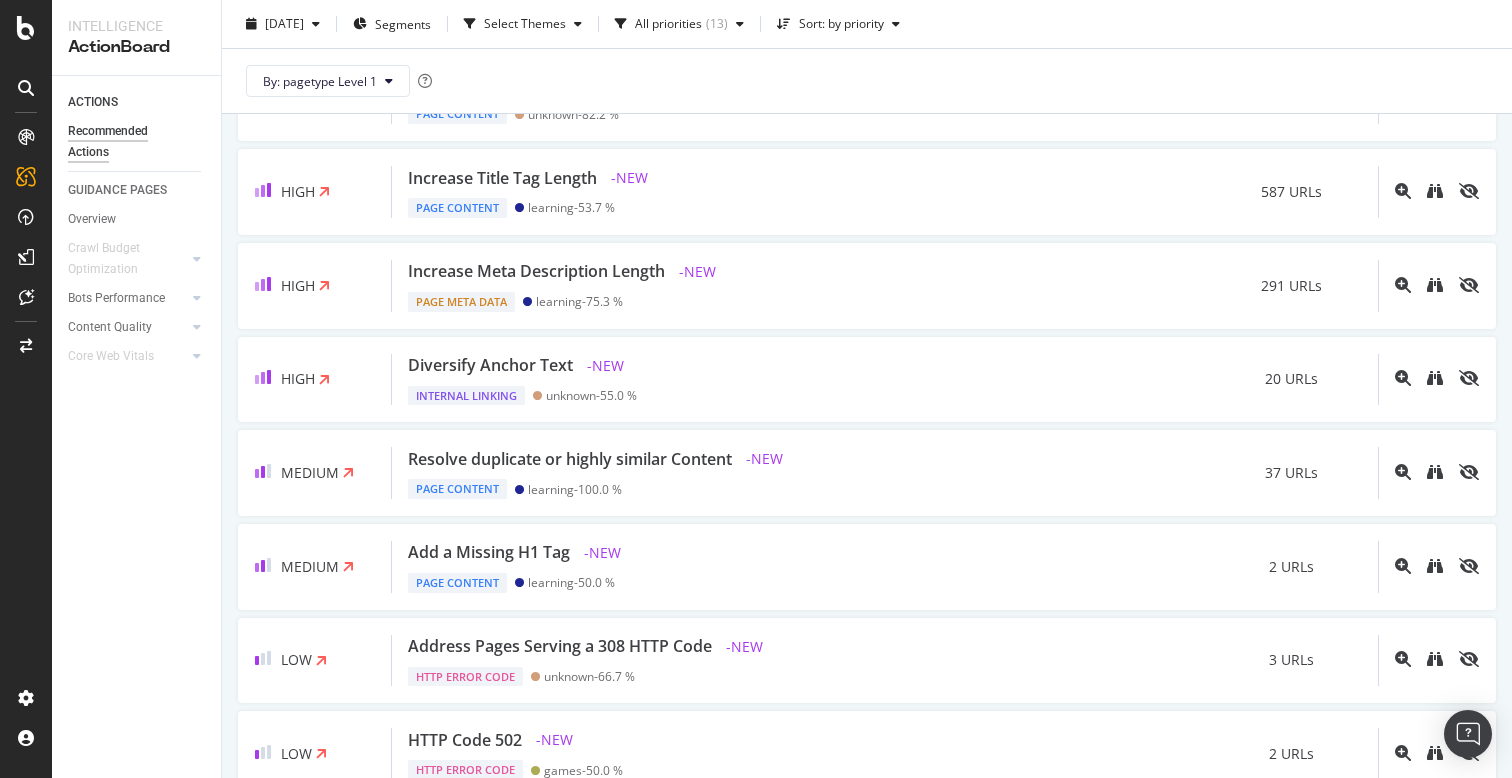 scroll, scrollTop: 0, scrollLeft: 0, axis: both 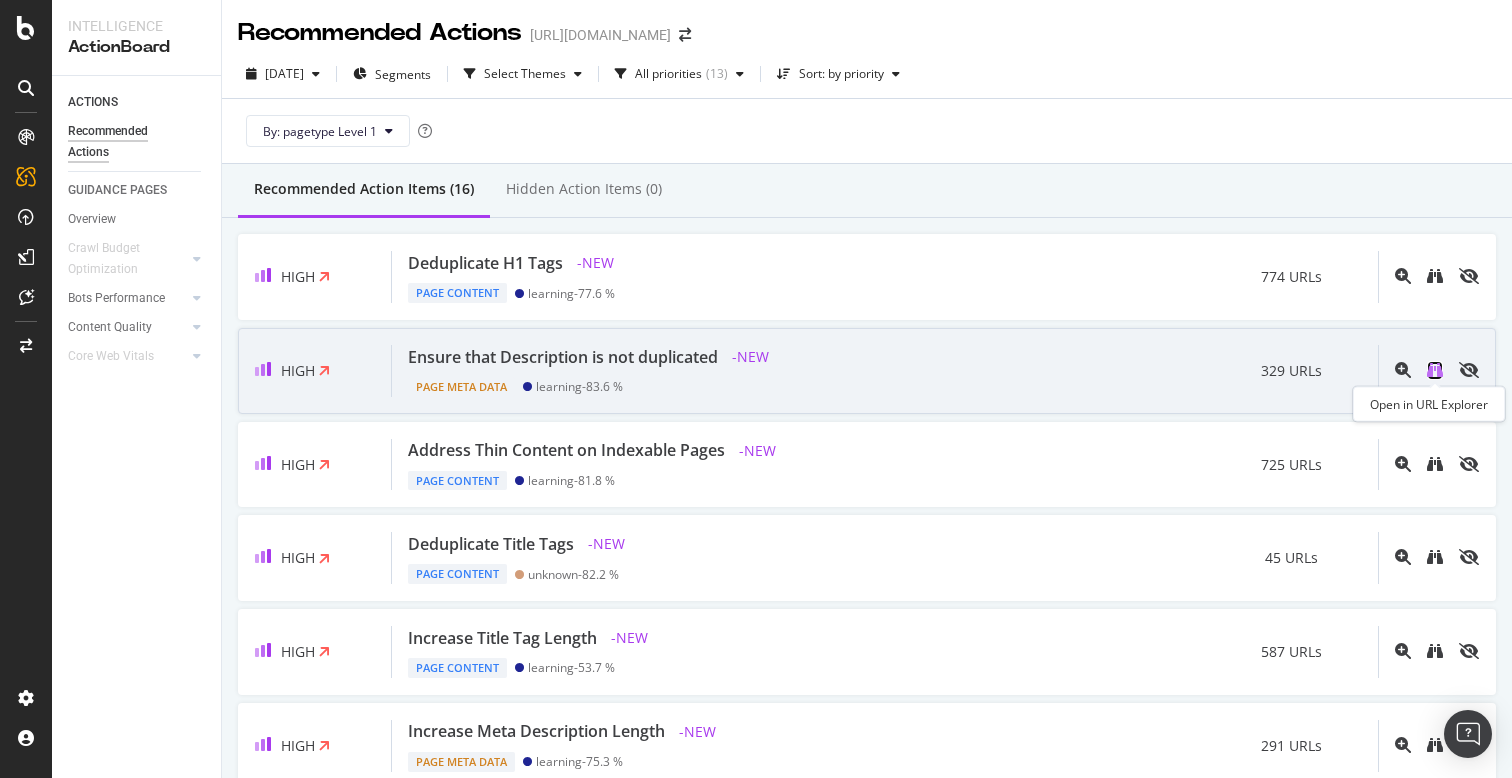 click at bounding box center (1435, 370) 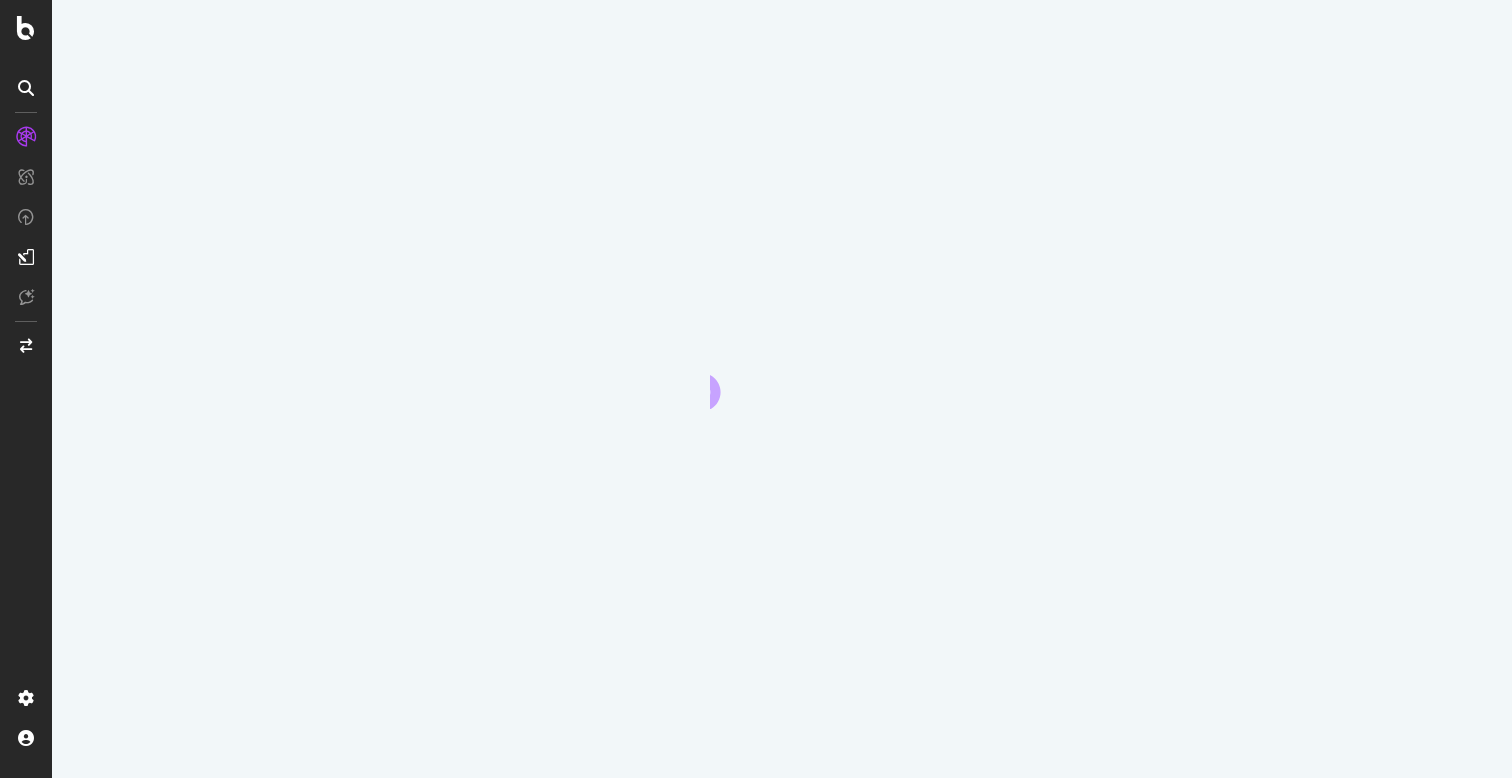 scroll, scrollTop: 0, scrollLeft: 0, axis: both 